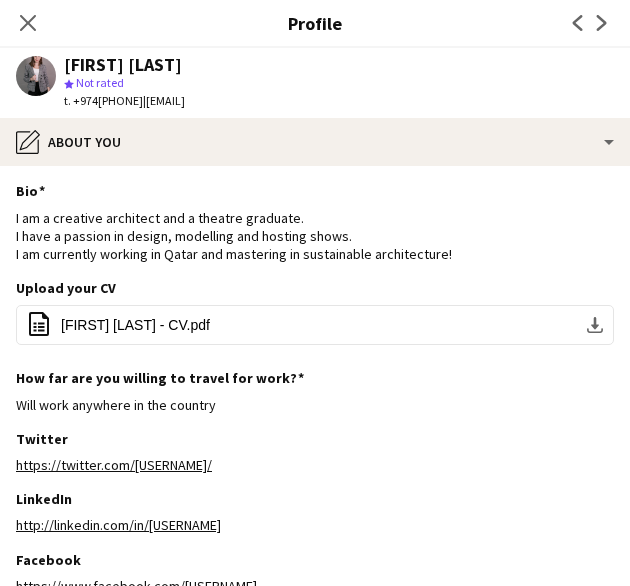 scroll, scrollTop: 0, scrollLeft: 0, axis: both 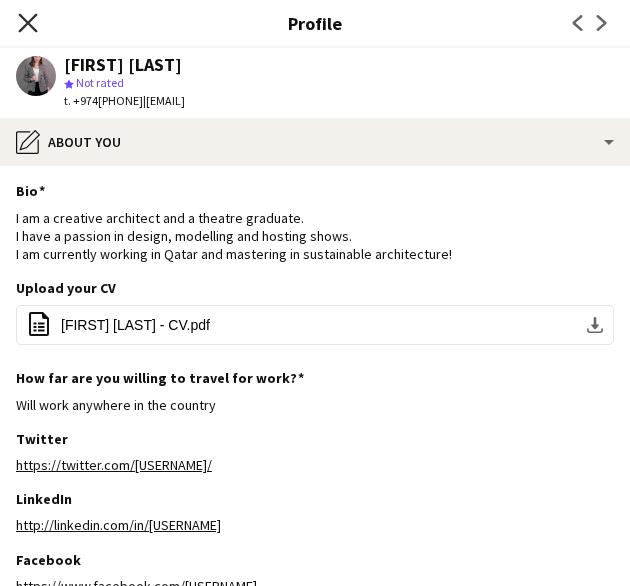 click 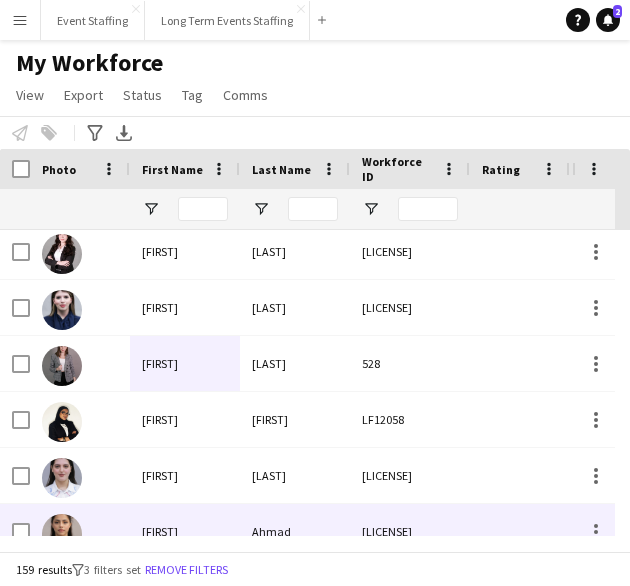scroll, scrollTop: 2153, scrollLeft: 0, axis: vertical 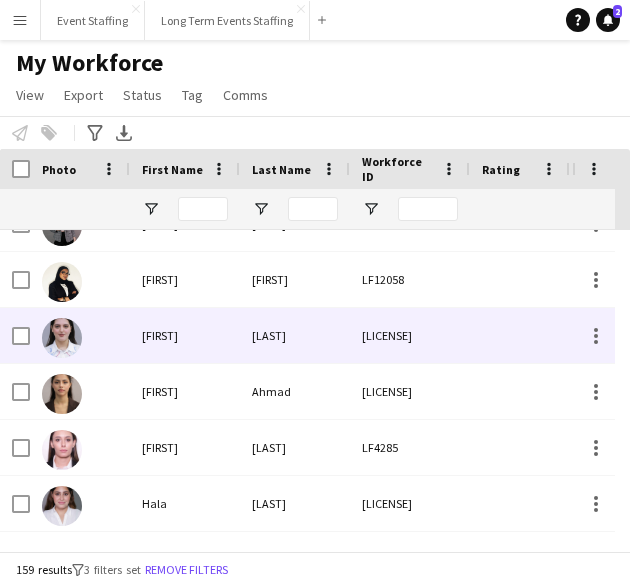 click on "[FIRST]" at bounding box center (185, 335) 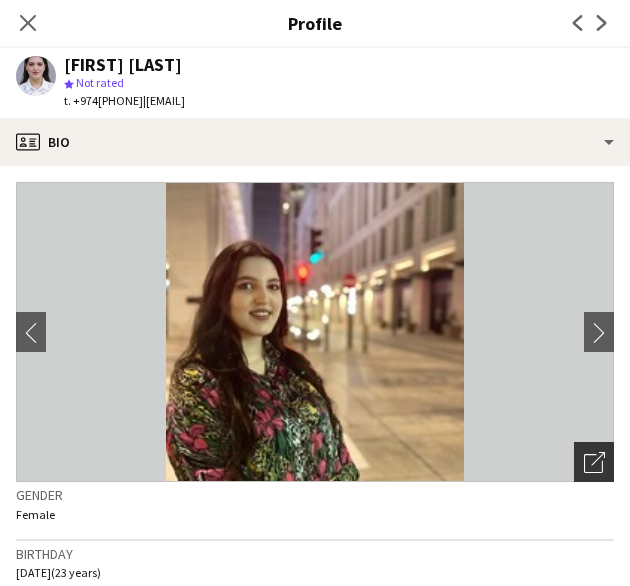 click on "Open photos pop-in" 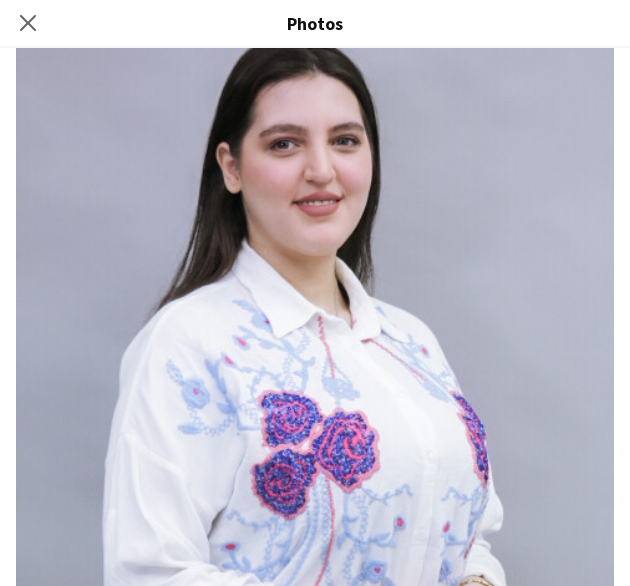 scroll, scrollTop: 1433, scrollLeft: 0, axis: vertical 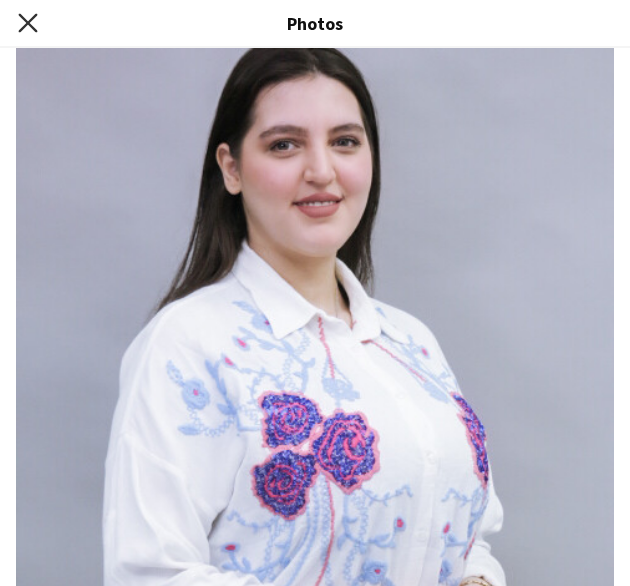 click on "Close pop-in" 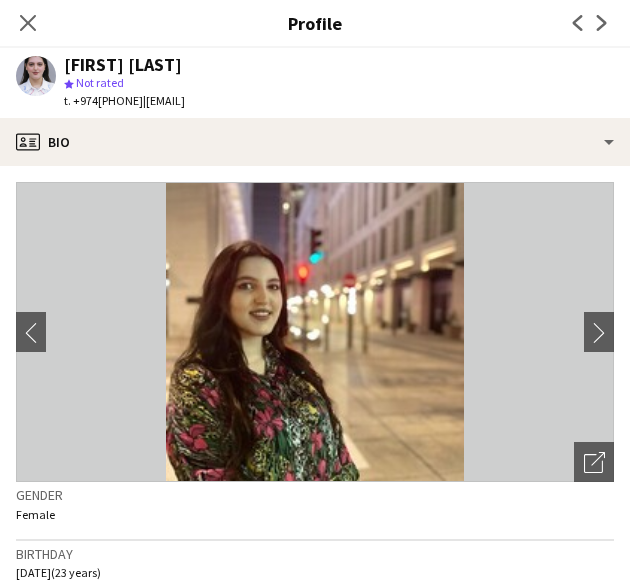click on "Close pop-in" 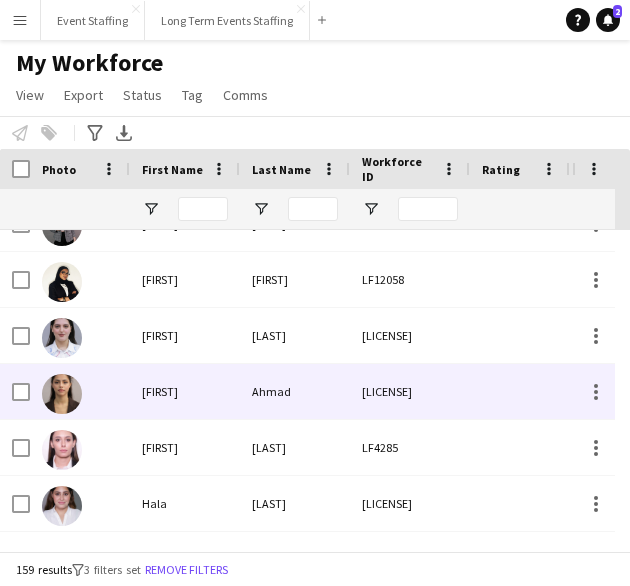 click on "[FIRST]" at bounding box center [185, 391] 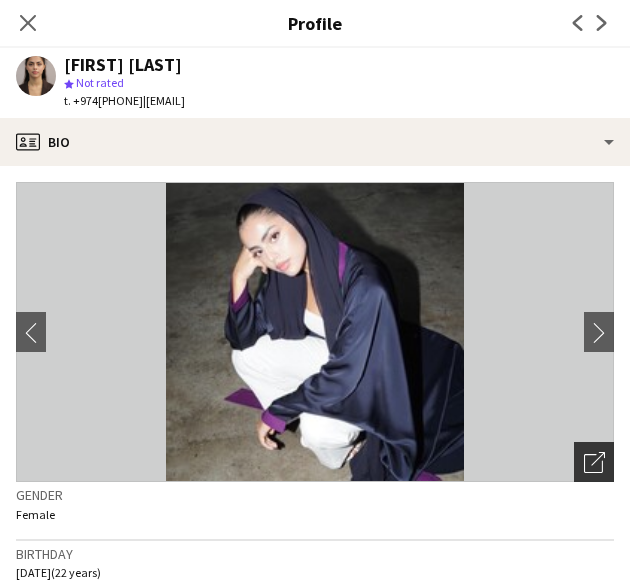 click on "Open photos pop-in" 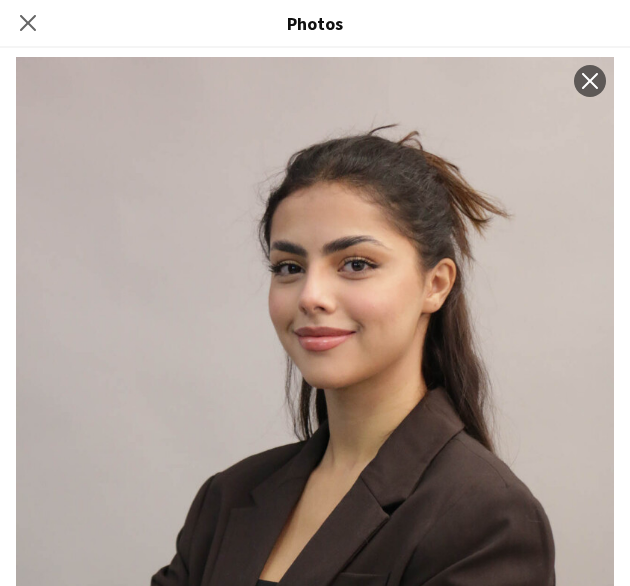scroll, scrollTop: 1376, scrollLeft: 0, axis: vertical 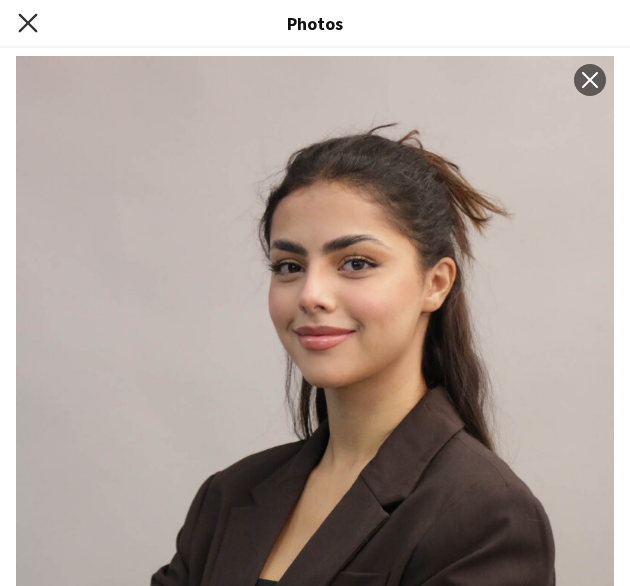 click 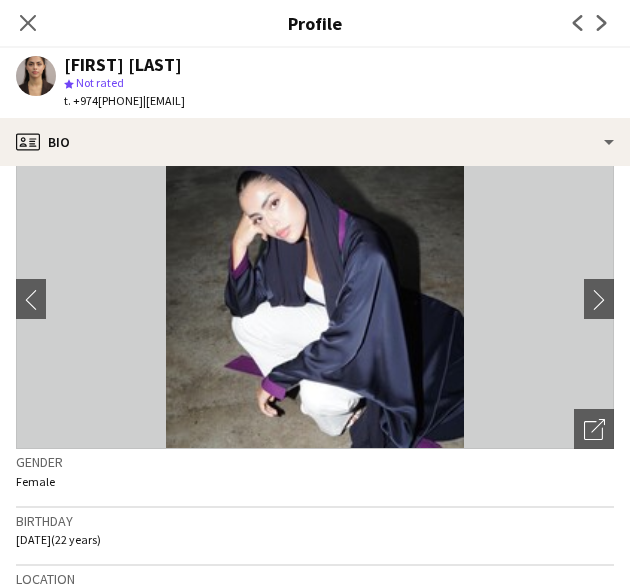 scroll, scrollTop: 0, scrollLeft: 0, axis: both 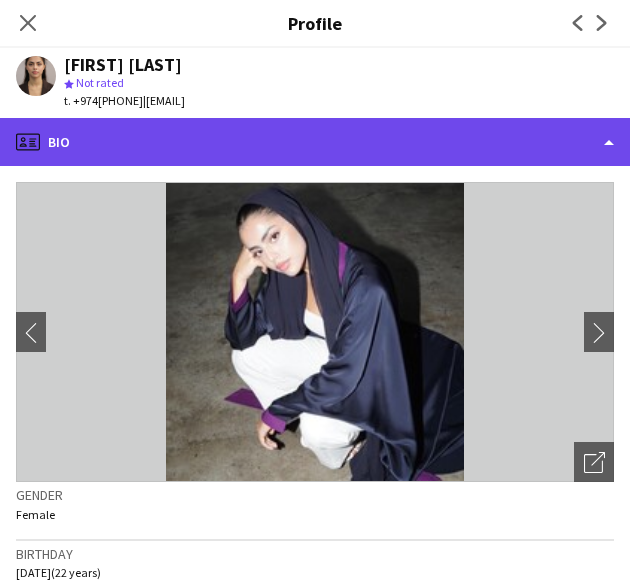 click on "profile
Bio" 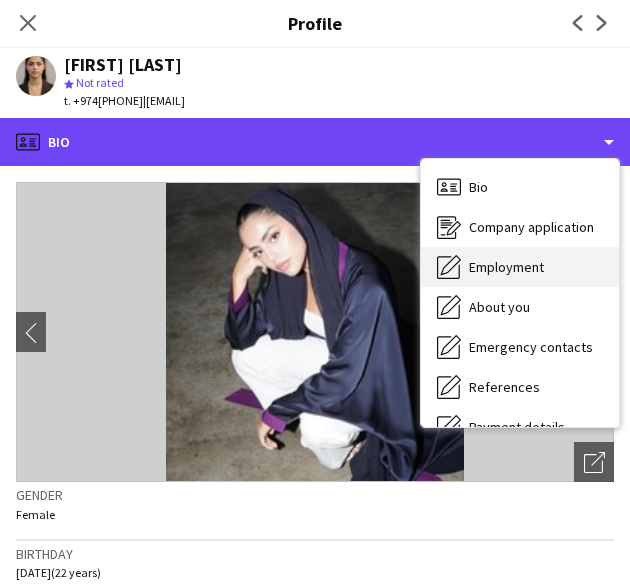 scroll, scrollTop: 188, scrollLeft: 0, axis: vertical 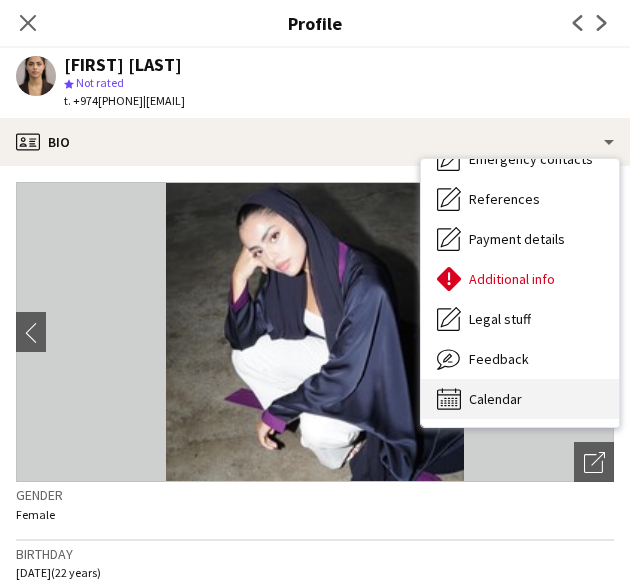 click on "Calendar" at bounding box center [495, 399] 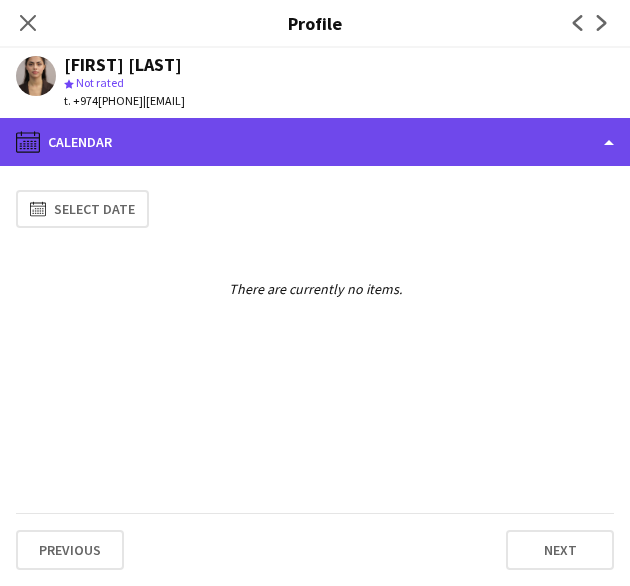 click on "calendar-full
Calendar" 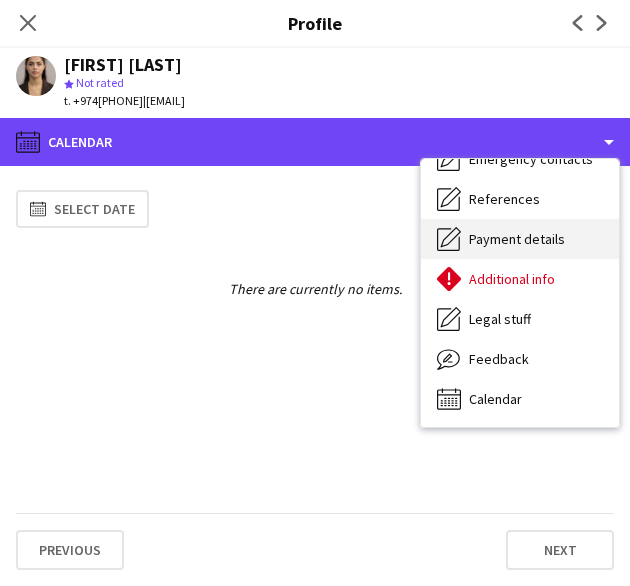 scroll, scrollTop: 0, scrollLeft: 0, axis: both 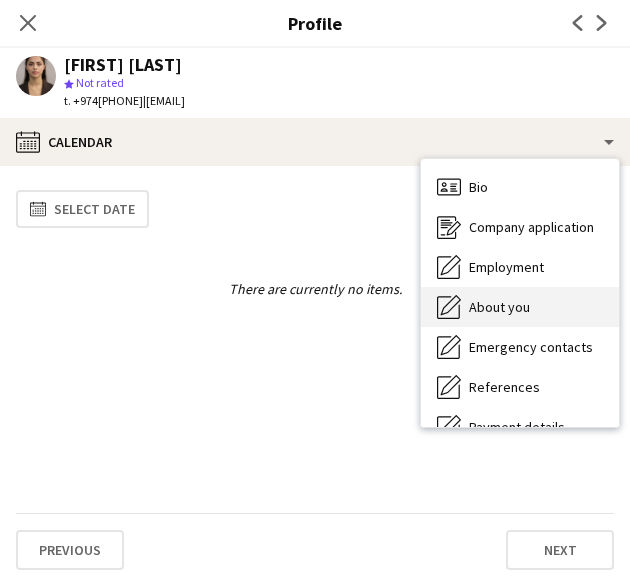 click on "About you" at bounding box center [499, 307] 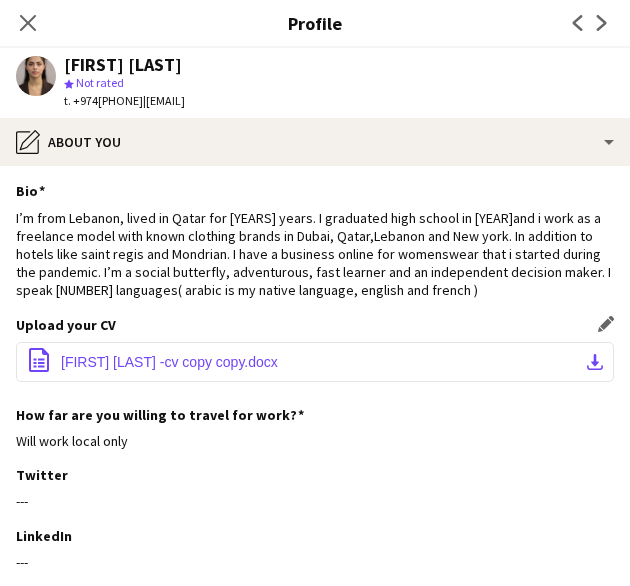 click on "[FIRST] [LAST] -cv copy copy.docx" 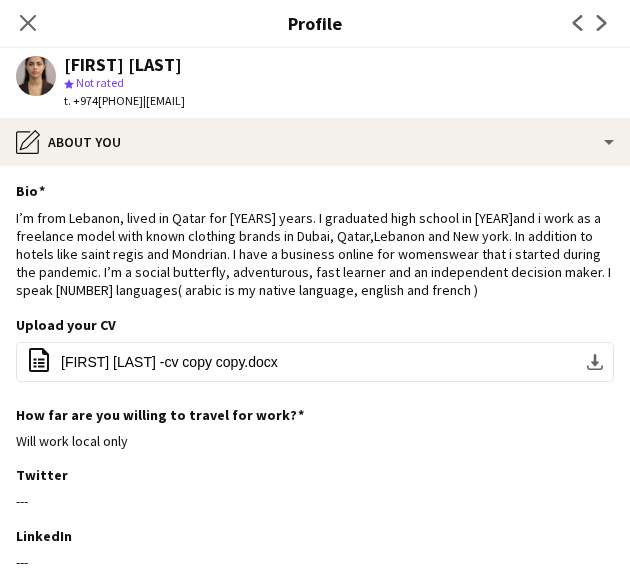 click on "[FIRST] [LAST]
star
Not rated   t. +974[PHONE]   |   [EMAIL]" 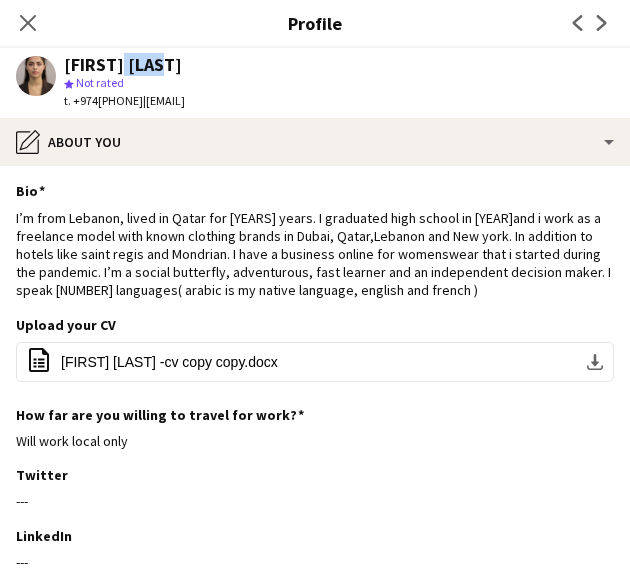 click on "[FIRST] [LAST]" 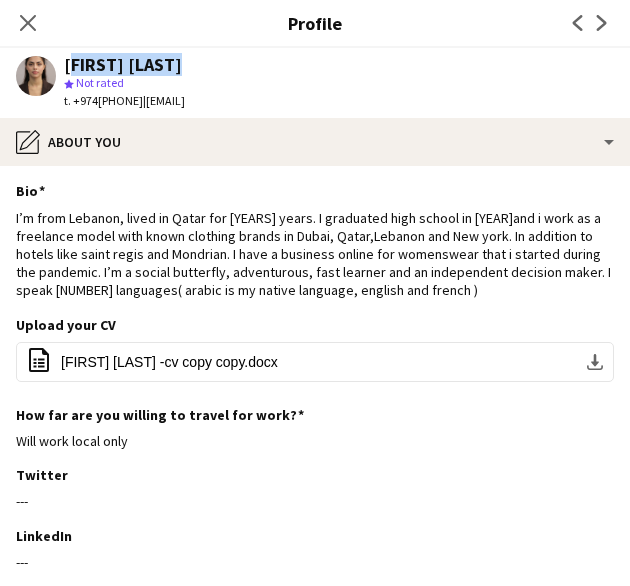 click on "[FIRST] [LAST]" 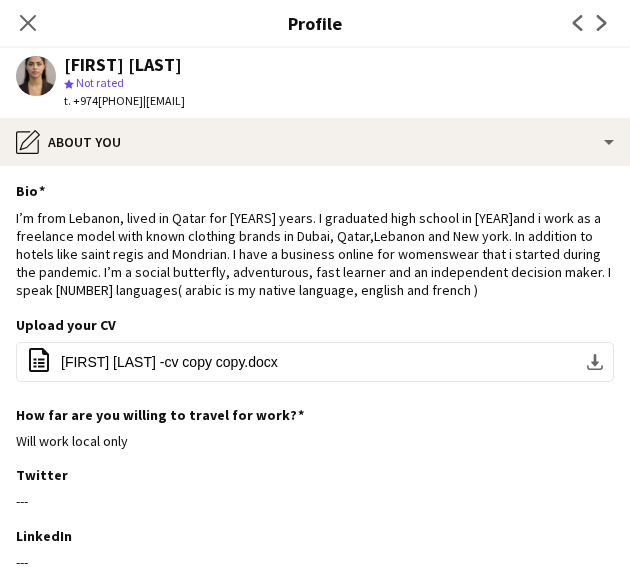 click on "t. +974[PHONE]" 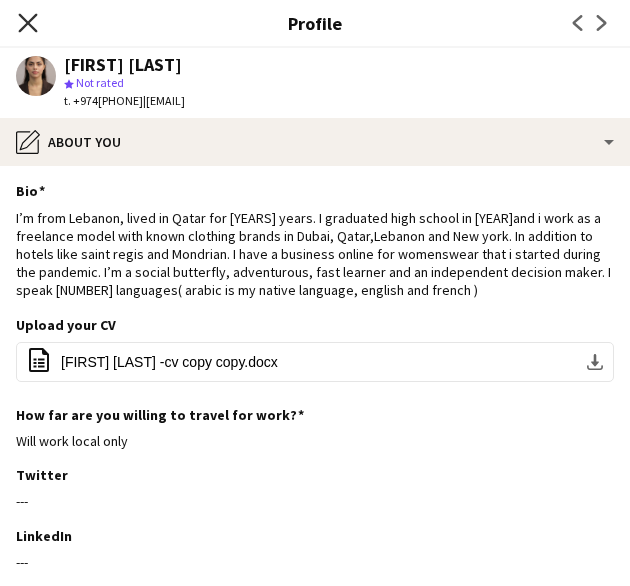 click 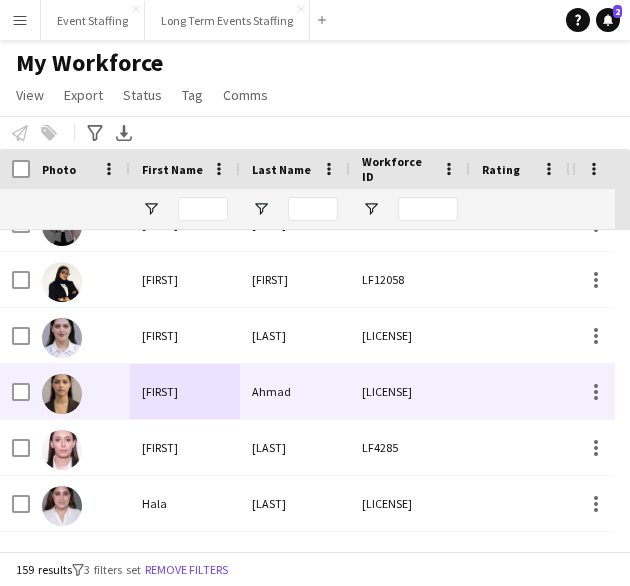 scroll, scrollTop: 2237, scrollLeft: 0, axis: vertical 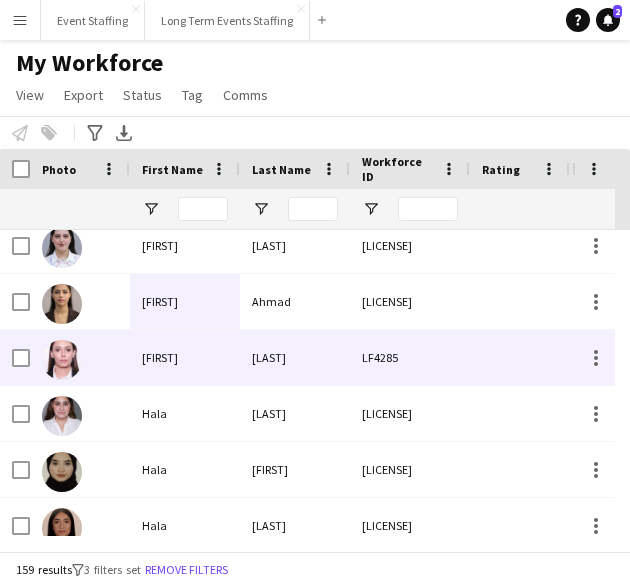 click on "[LAST]" at bounding box center (295, 357) 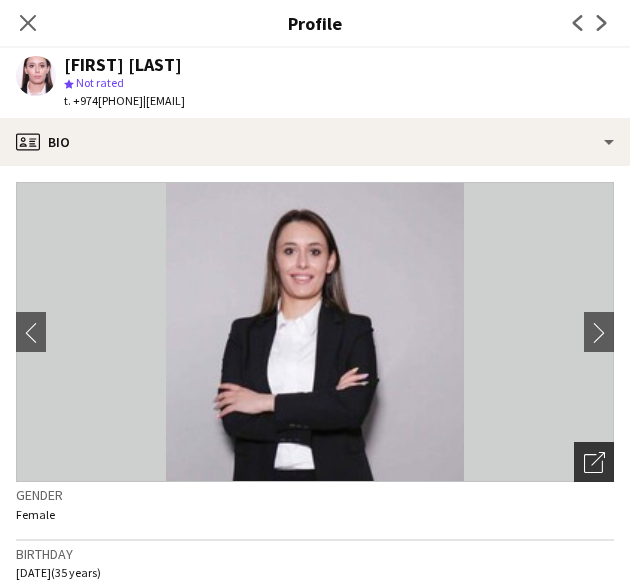 click on "Open photos pop-in" 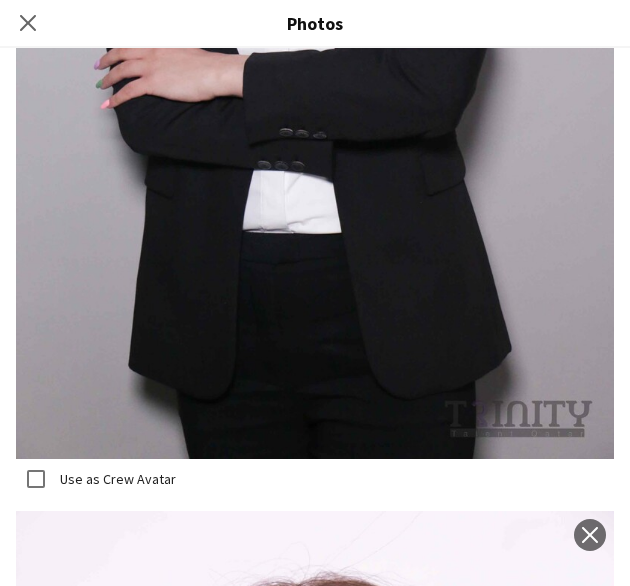 scroll, scrollTop: 1923, scrollLeft: 0, axis: vertical 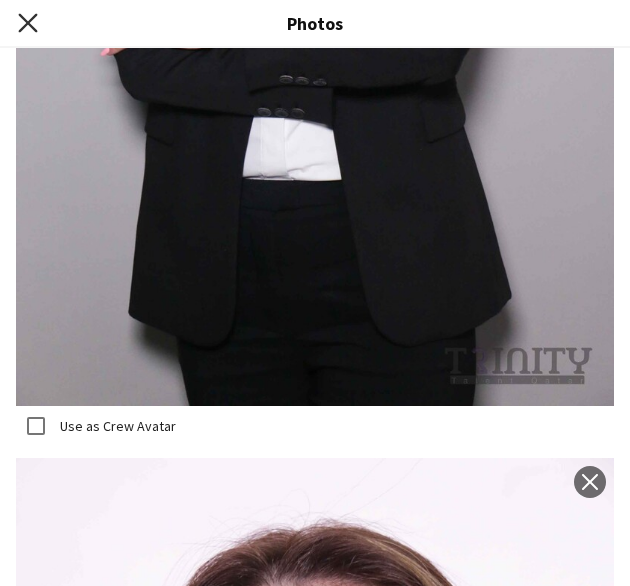 click on "Close pop-in" 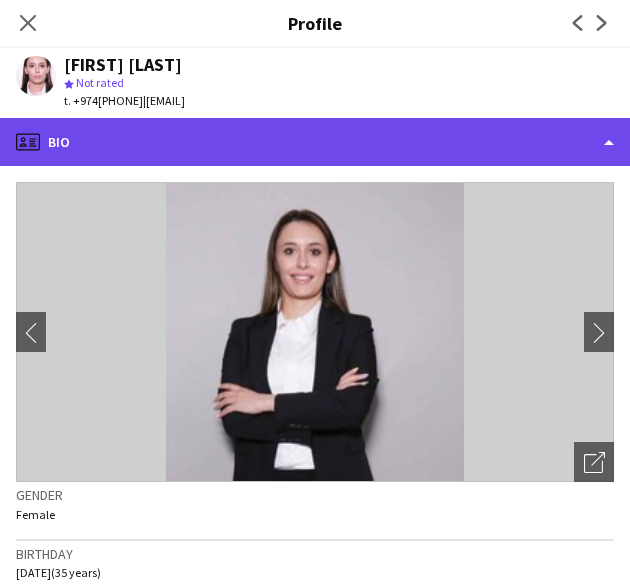 click on "profile
Bio" 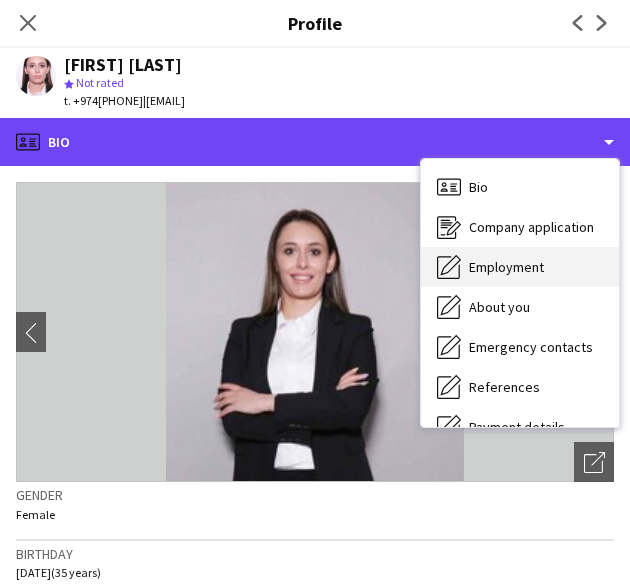 scroll, scrollTop: 188, scrollLeft: 0, axis: vertical 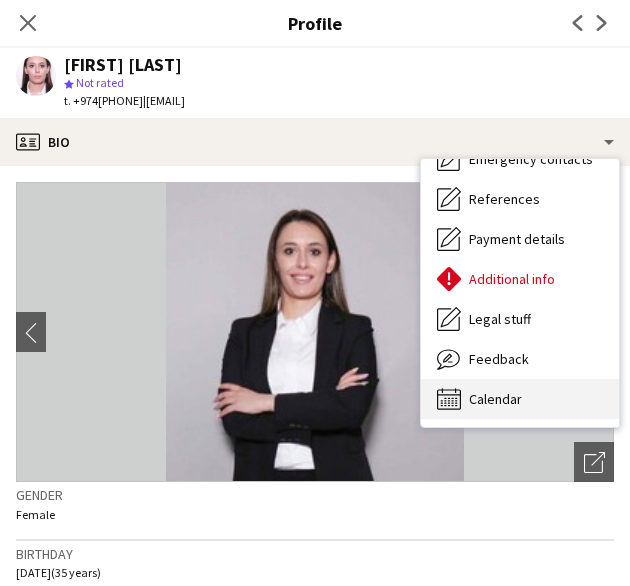 click on "Calendar" at bounding box center [495, 399] 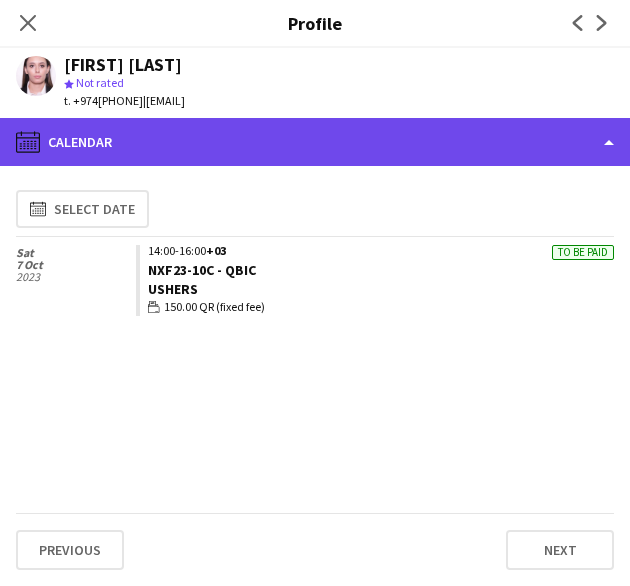 click on "calendar-full
Calendar" 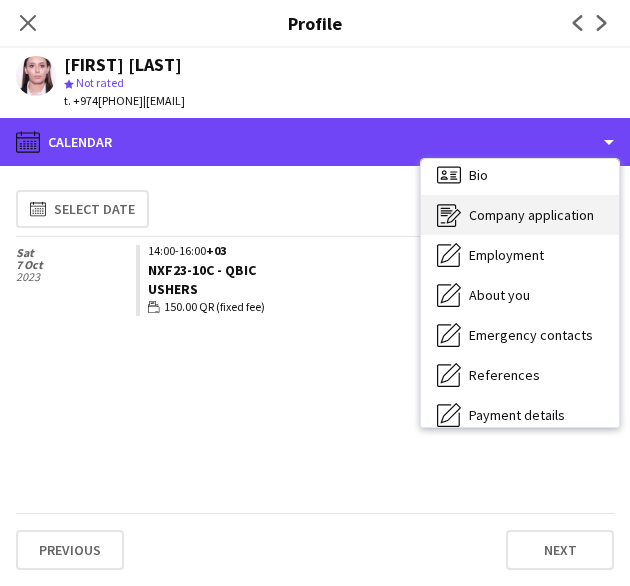 scroll, scrollTop: 0, scrollLeft: 0, axis: both 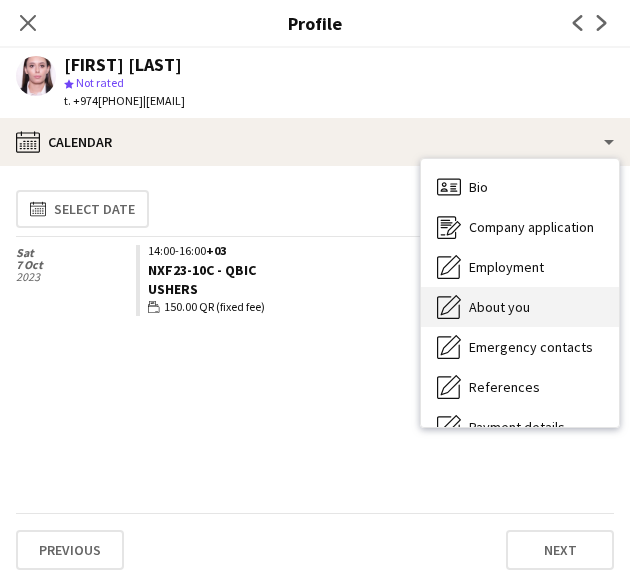 click on "About you
About you" at bounding box center [520, 307] 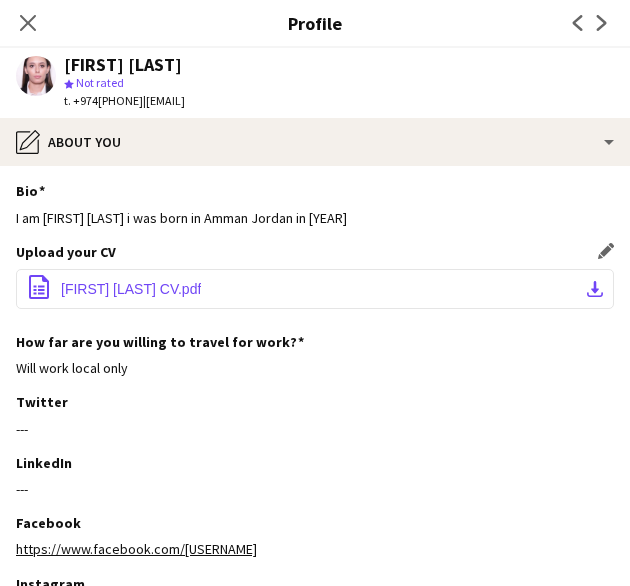 click on "office-file-sheet
[FIRST] [LAST] CV.pdf
download-bottom" 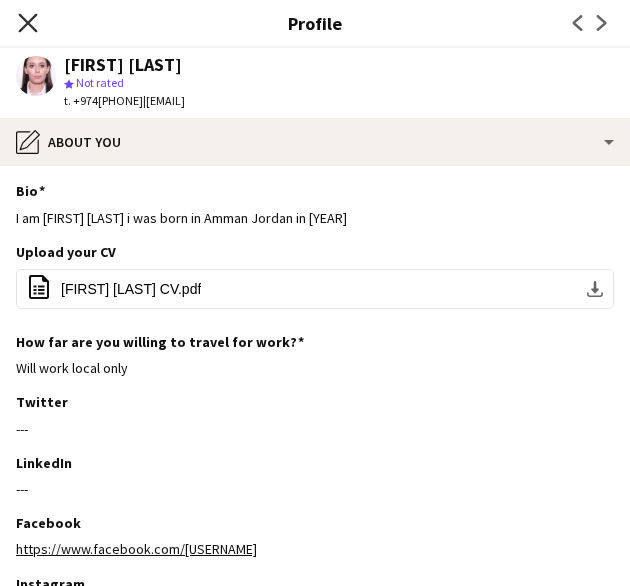 click on "Close pop-in" 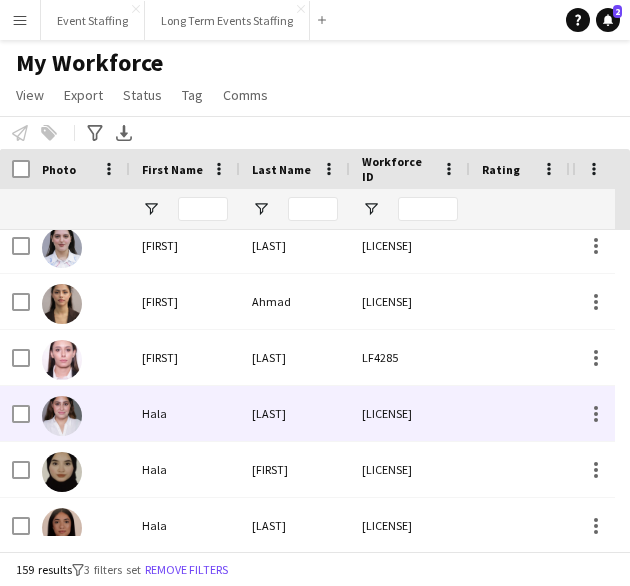 click on "[LAST]" at bounding box center (295, 413) 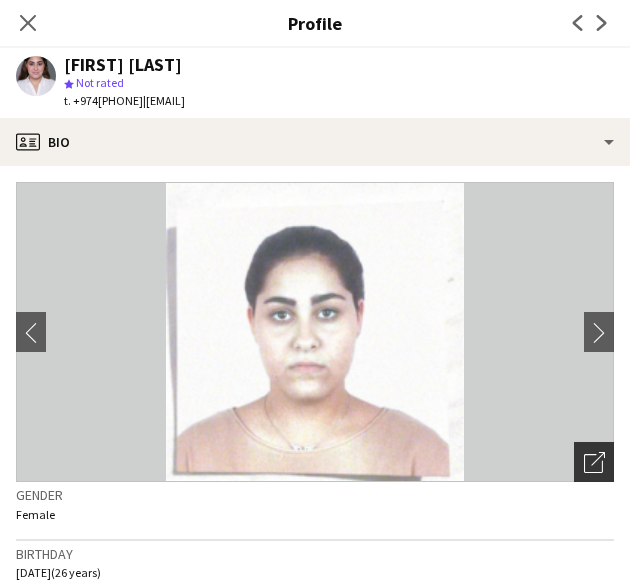 click on "Open photos pop-in" 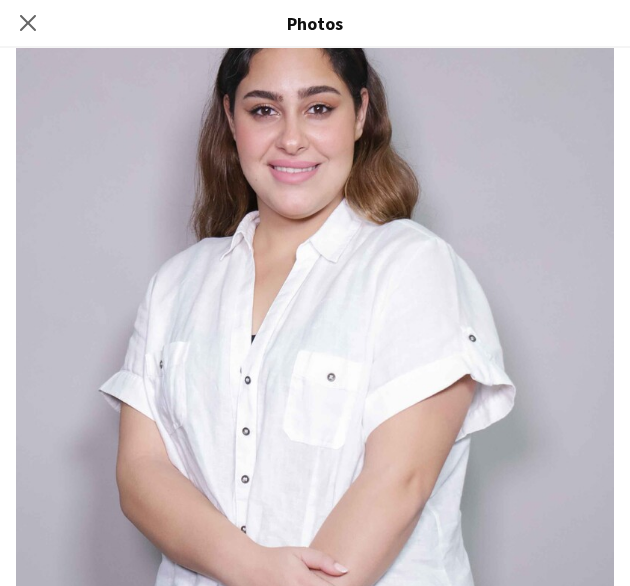 scroll, scrollTop: 2666, scrollLeft: 0, axis: vertical 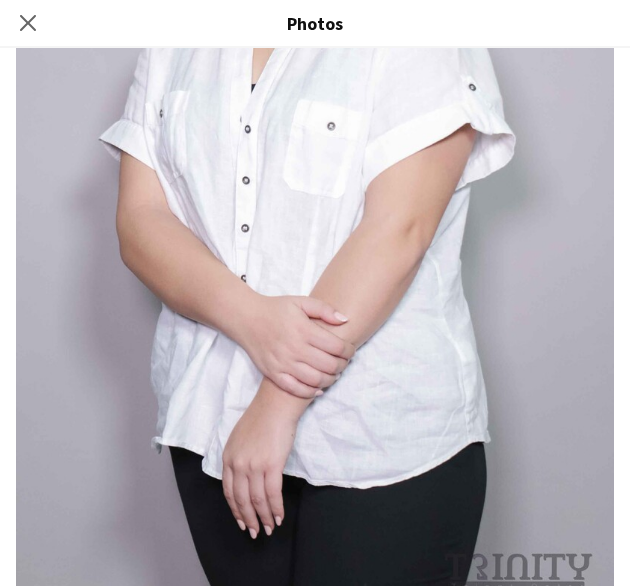 click on "Close pop-in" 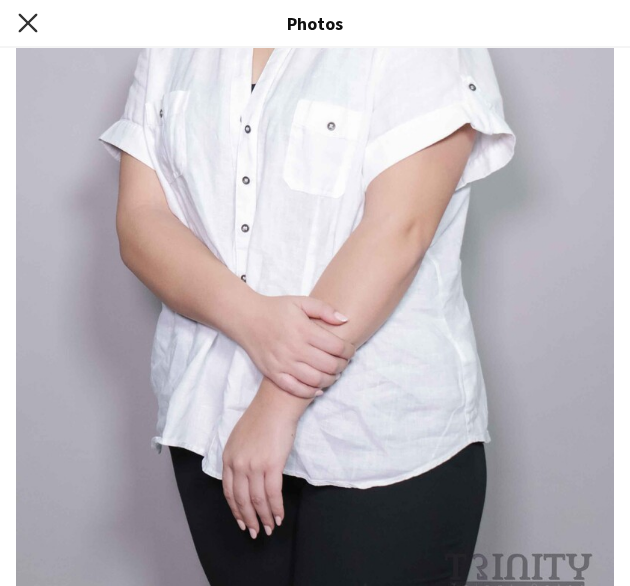click on "Close pop-in" 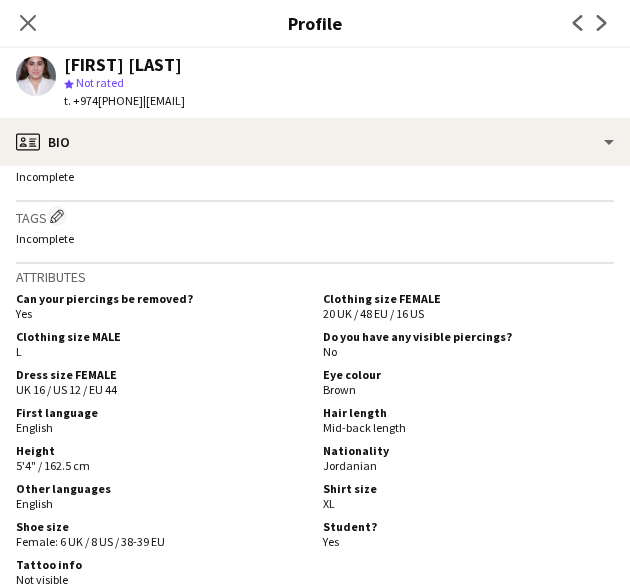 scroll, scrollTop: 961, scrollLeft: 0, axis: vertical 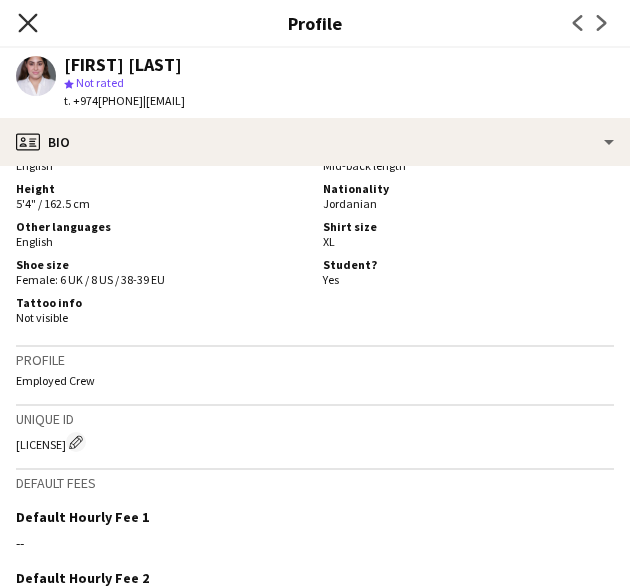 click on "Close pop-in" 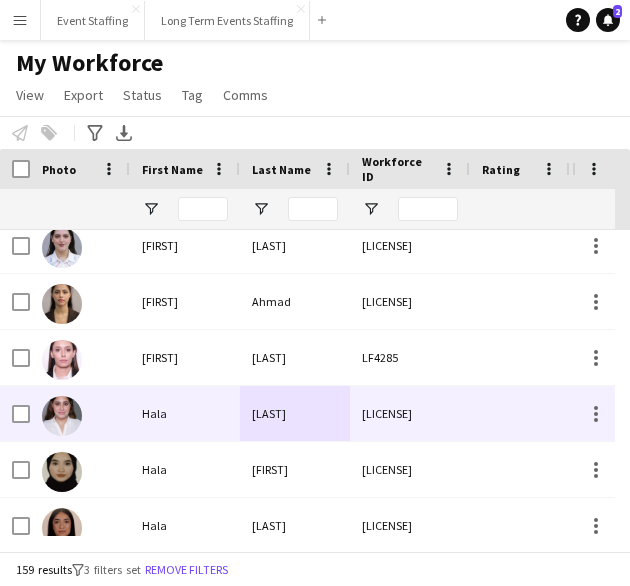 scroll, scrollTop: 2393, scrollLeft: 0, axis: vertical 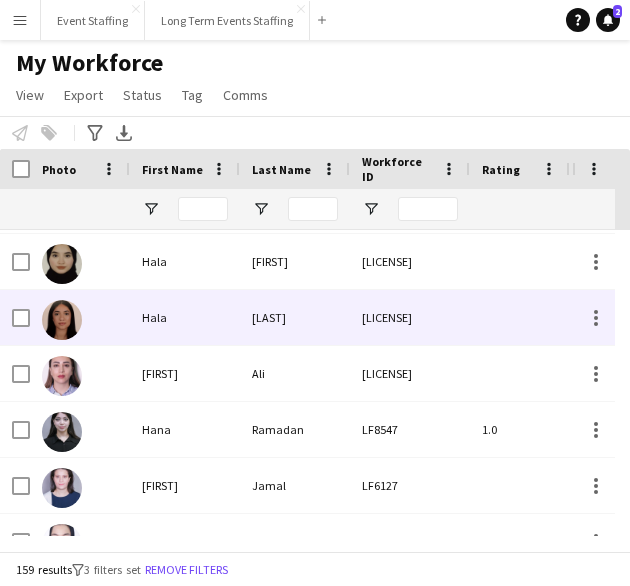 click on "Hala" at bounding box center [185, 317] 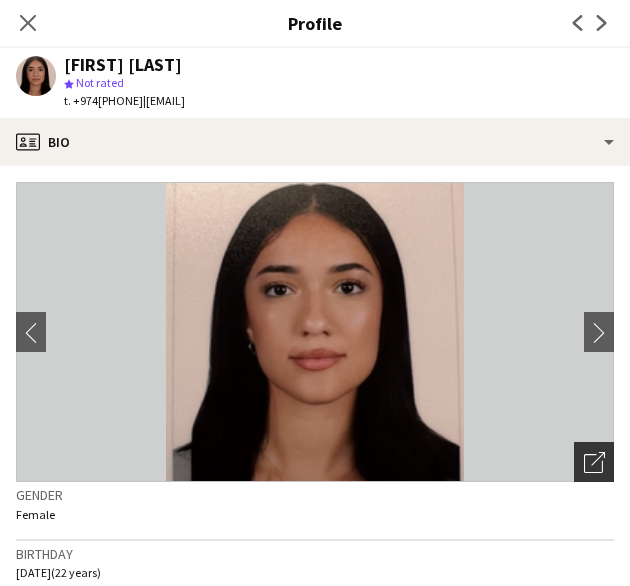 click on "Open photos pop-in" 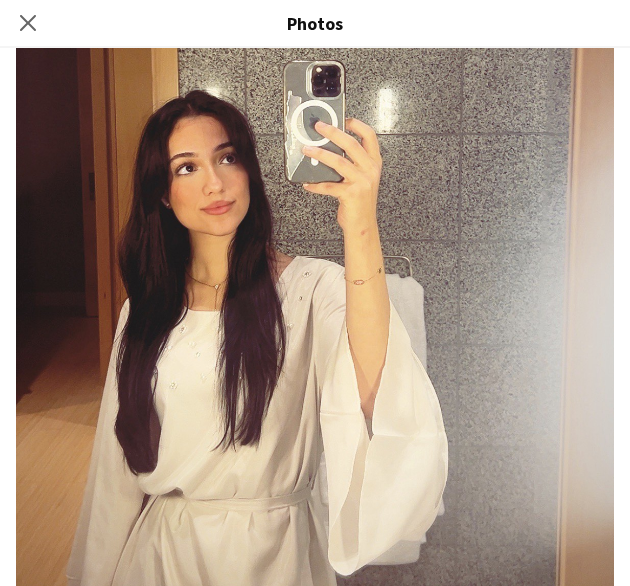 scroll, scrollTop: 1635, scrollLeft: 0, axis: vertical 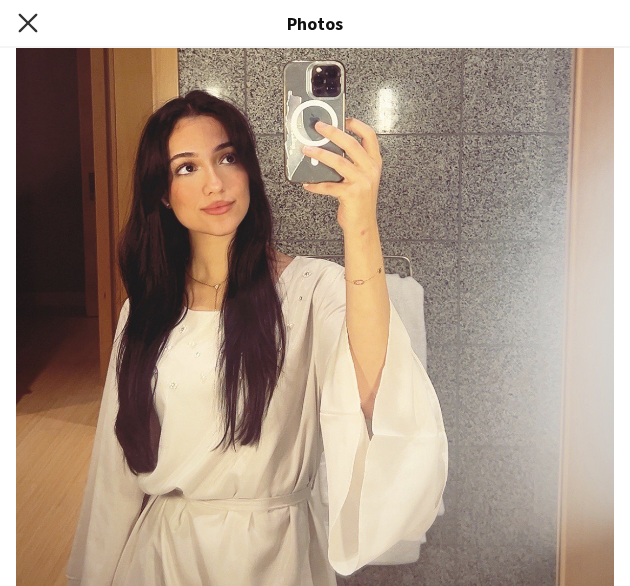 click on "Close pop-in" 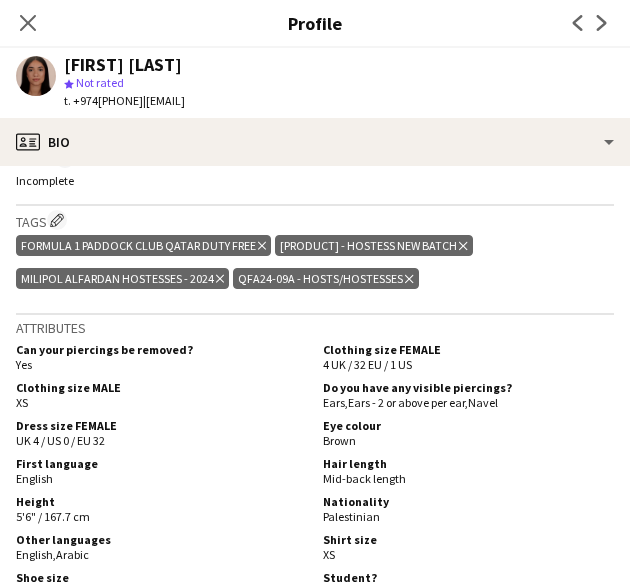 scroll, scrollTop: 0, scrollLeft: 0, axis: both 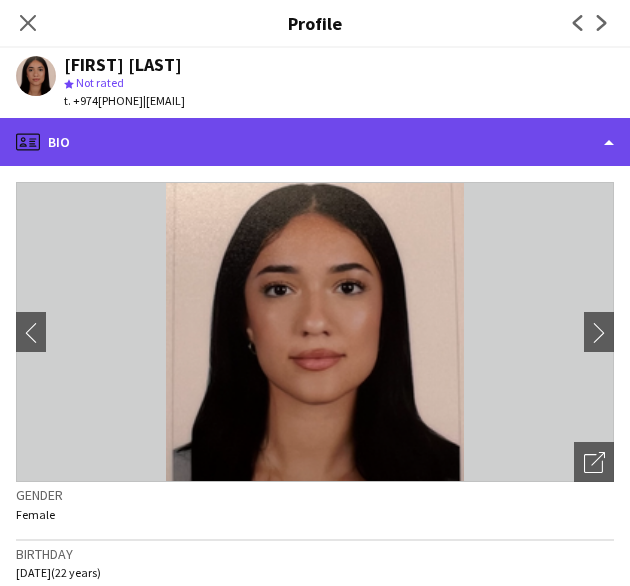 click on "profile
Bio" 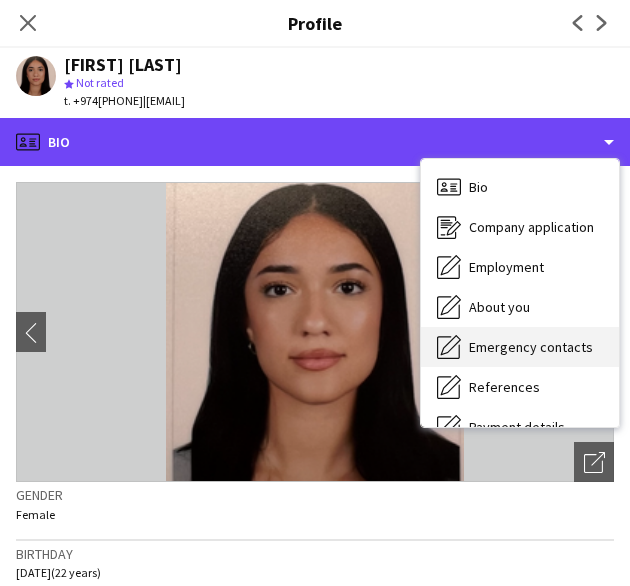 scroll, scrollTop: 188, scrollLeft: 0, axis: vertical 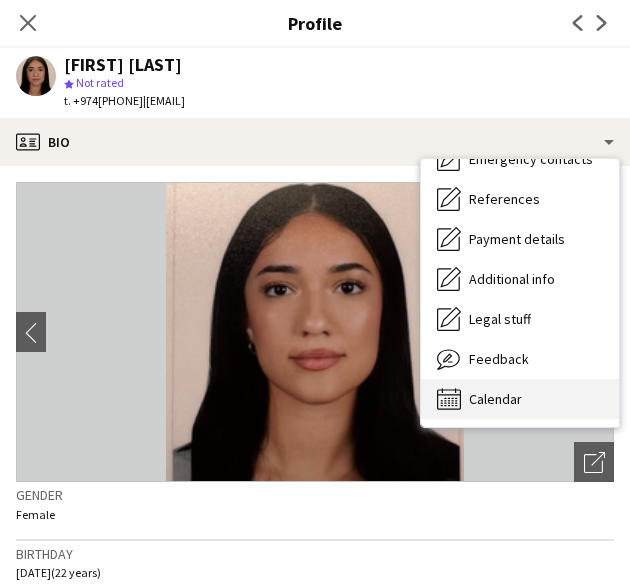 click on "Calendar" at bounding box center (495, 399) 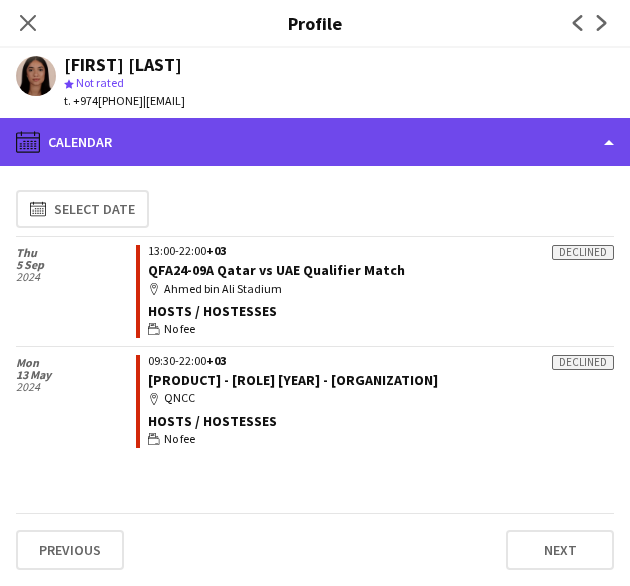 click on "calendar-full
Calendar" 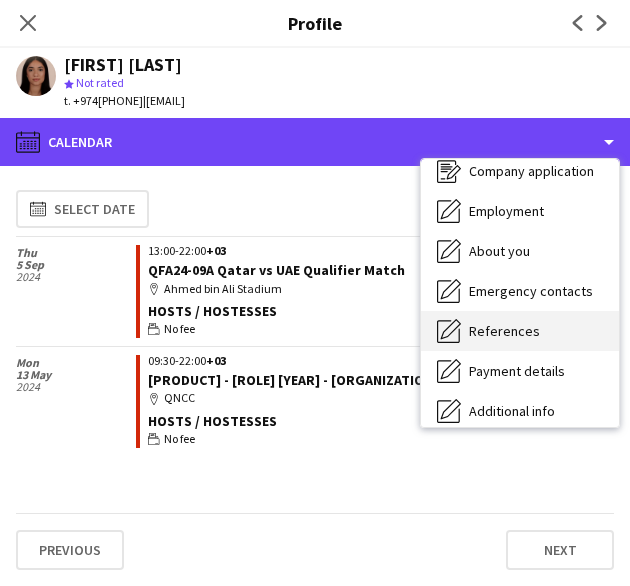 scroll, scrollTop: 57, scrollLeft: 0, axis: vertical 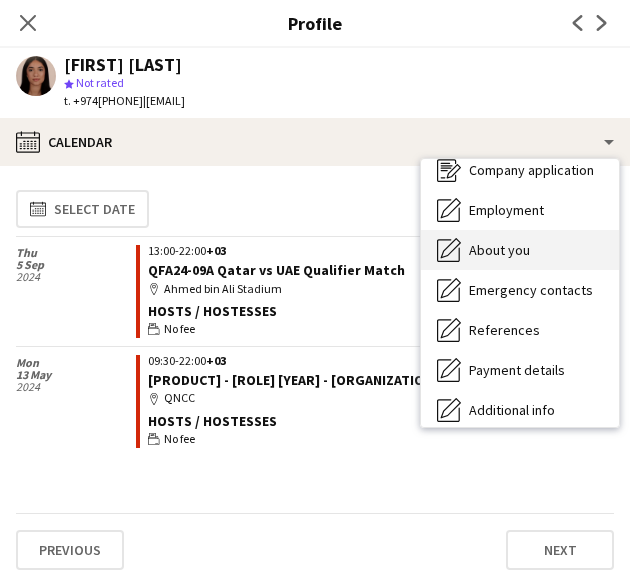 click on "About you" at bounding box center [499, 250] 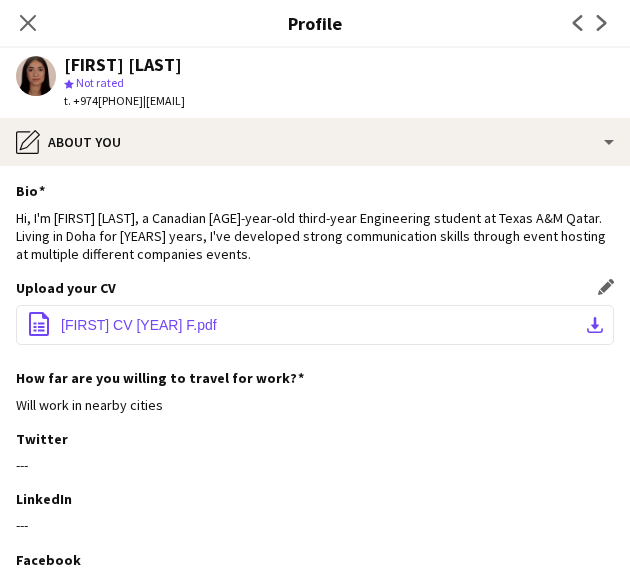 click on "[FIRST] CV [YEAR] F.pdf" 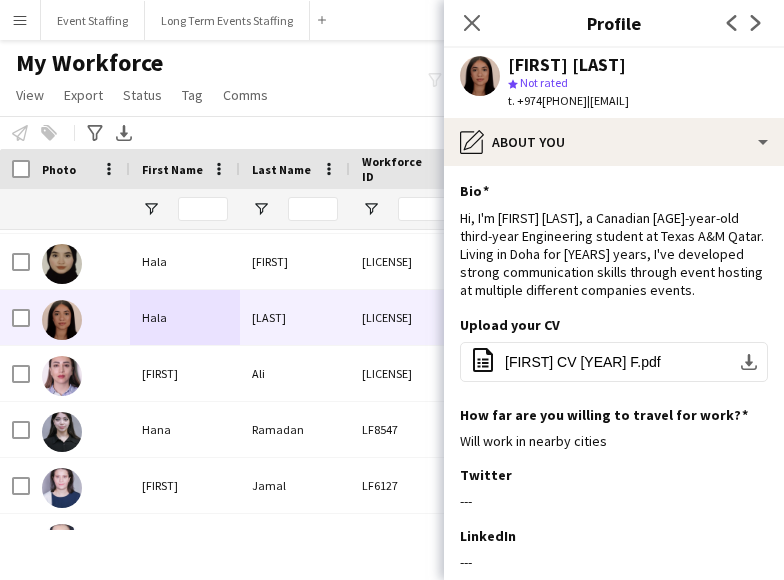 click on "My Workforce   View   Views  Default view New view Update view Delete view Edit name Customise view Customise filters Reset Filters Reset View Reset All  Export  Export as XLSX Export as PDF  Status  Edit  Tag  New tag  Edit tag  0- VVIP Hostess  (22) 0-LHS VVIP STAFF (5) 14x hosts / hostesses Qatar Racing and Equestrian Club (12) 2023 - 5 Mascots - 1st to 10th Mar (4) 2023 - A2Z Media - Hostess - 10th & 14th Mar (4) 2023 - Al Mana Promoters - Confirmed (25th Jan to 27th Feb) (2) 2023 - Al Maya - Promoters - 9th, 10th, 11th Mar (4) 2023 - Alberto Dubai - 8 Hostesses - 22nd Feb - Confirmed (5) 2023 - APQ Events - Cast Coordinators (3) 2023 - APQ Events - Info Desk Coordinators (9) 2023 - APQ Events - Sports Coordinators (22) 2023 - APQ Events - Ushers (5) 2023 - ASE23-06A - 3 Ushers (1) 2023 - Assets Group - Call Centre Agents - 1st March (2) 2023 - AZM23-03A - 14th Mar - Hostess (2) 2023 - AZM23-03C - Hostess - 20th Mar (3) 2023 - BDT23-03A - Promoter - 16th, 17th, 18th Mar (5) 2023 - CLN23-03A - Hostess (1)" 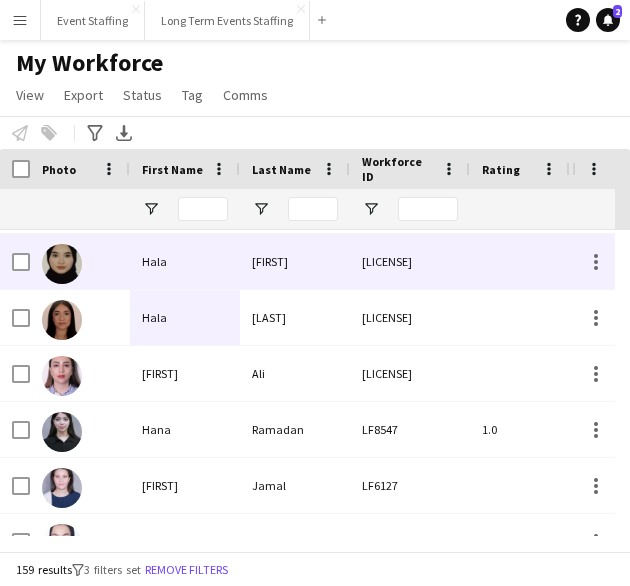 click on "Hala" at bounding box center (185, 317) 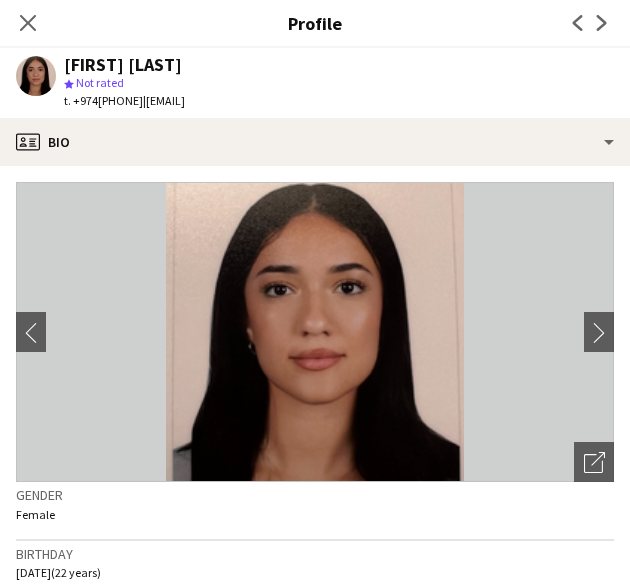 click on "[FIRST] [LAST]" 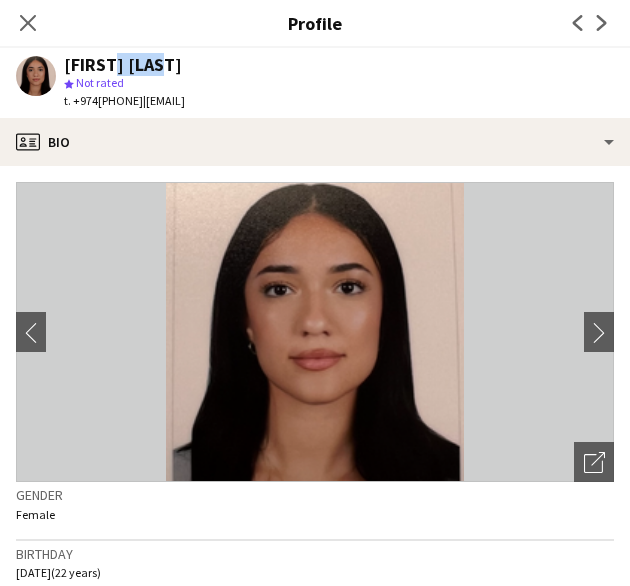 click on "[FIRST] [LAST]" 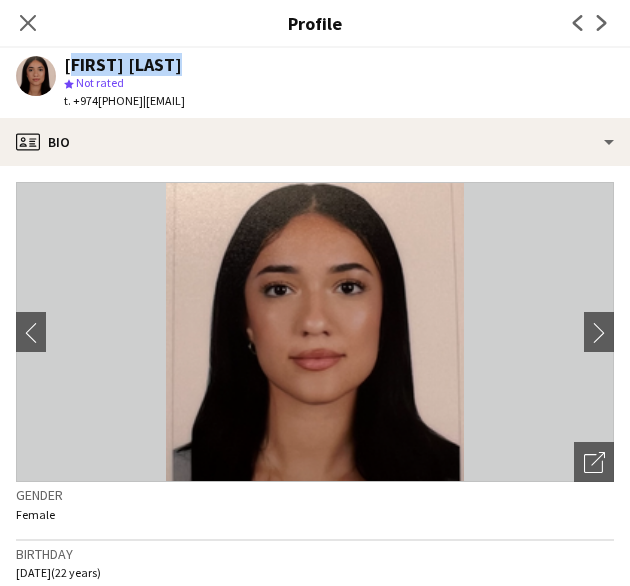 click on "[FIRST] [LAST]" 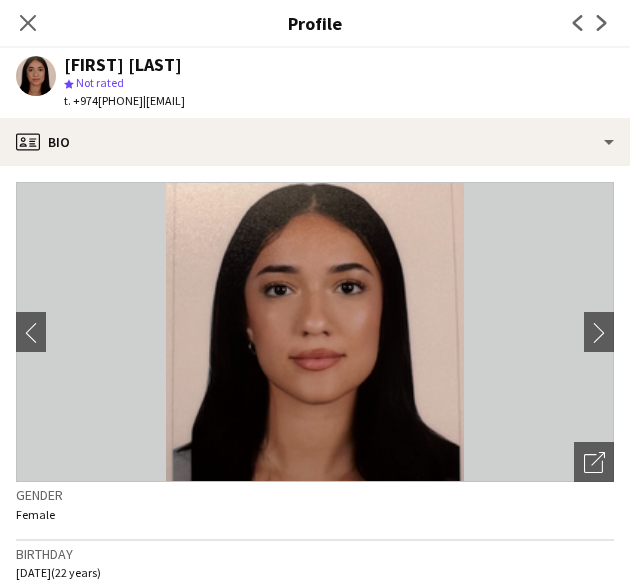 click on "t. +974[PHONE]" 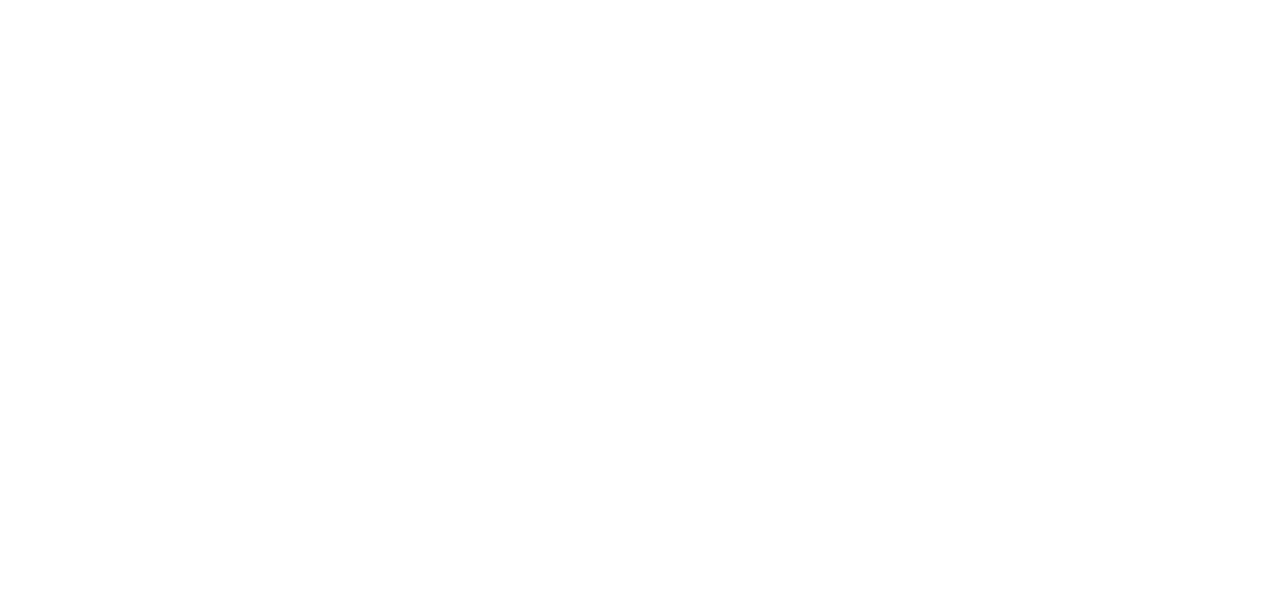 scroll, scrollTop: 0, scrollLeft: 0, axis: both 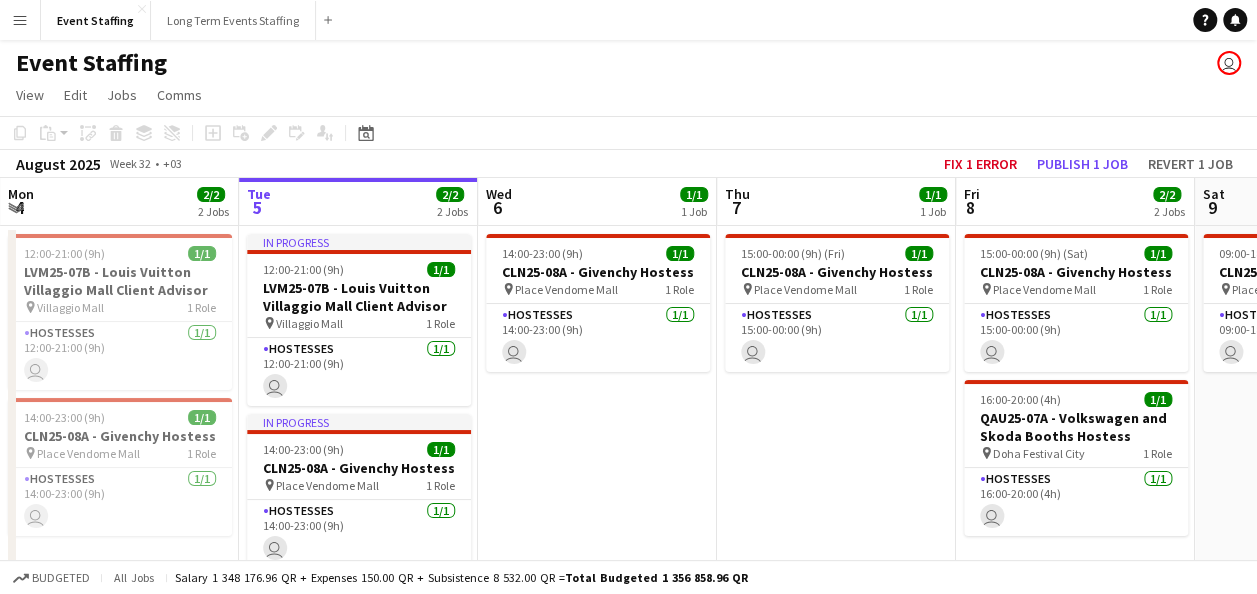 click on "Menu" at bounding box center (20, 20) 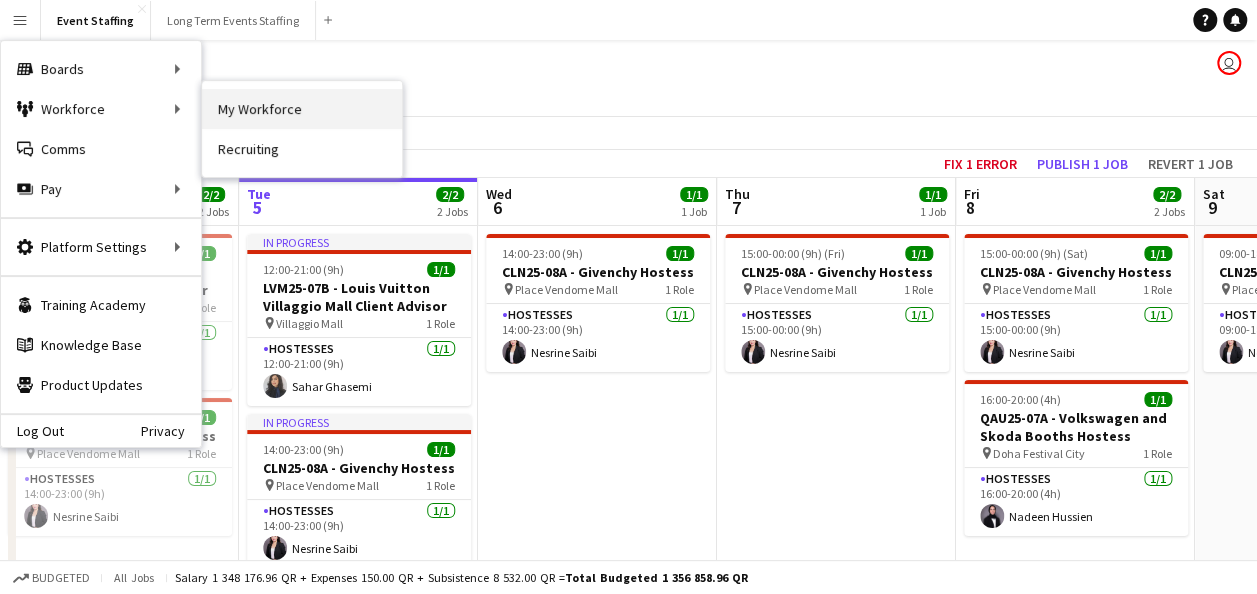click on "My Workforce" at bounding box center (302, 109) 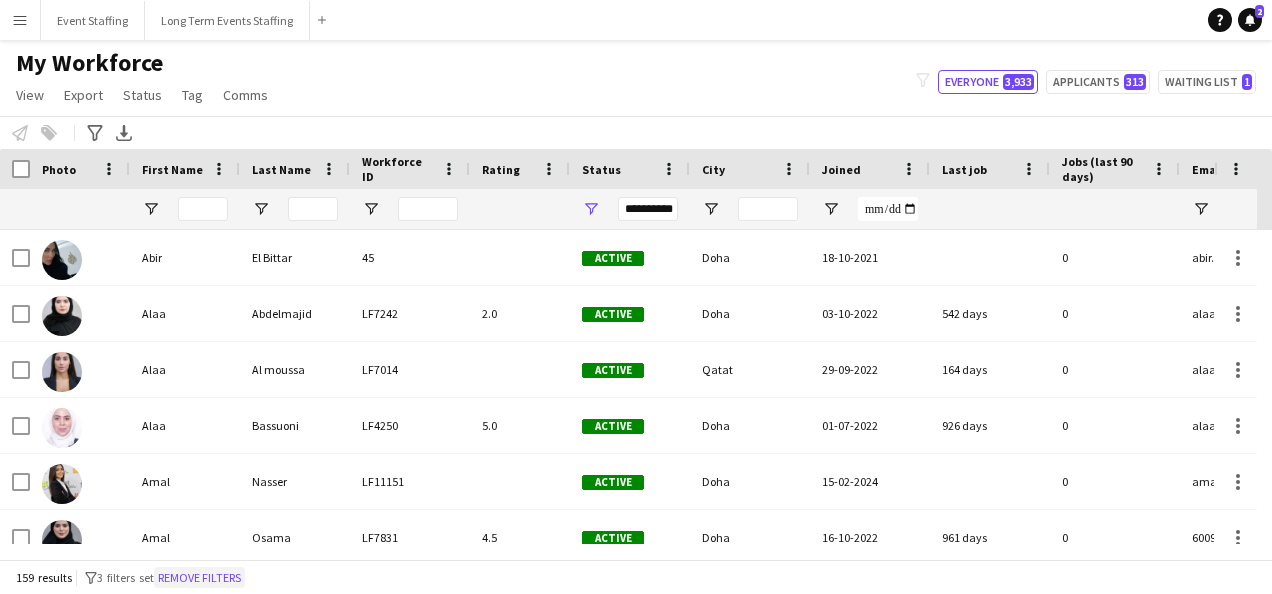 click on "Remove filters" 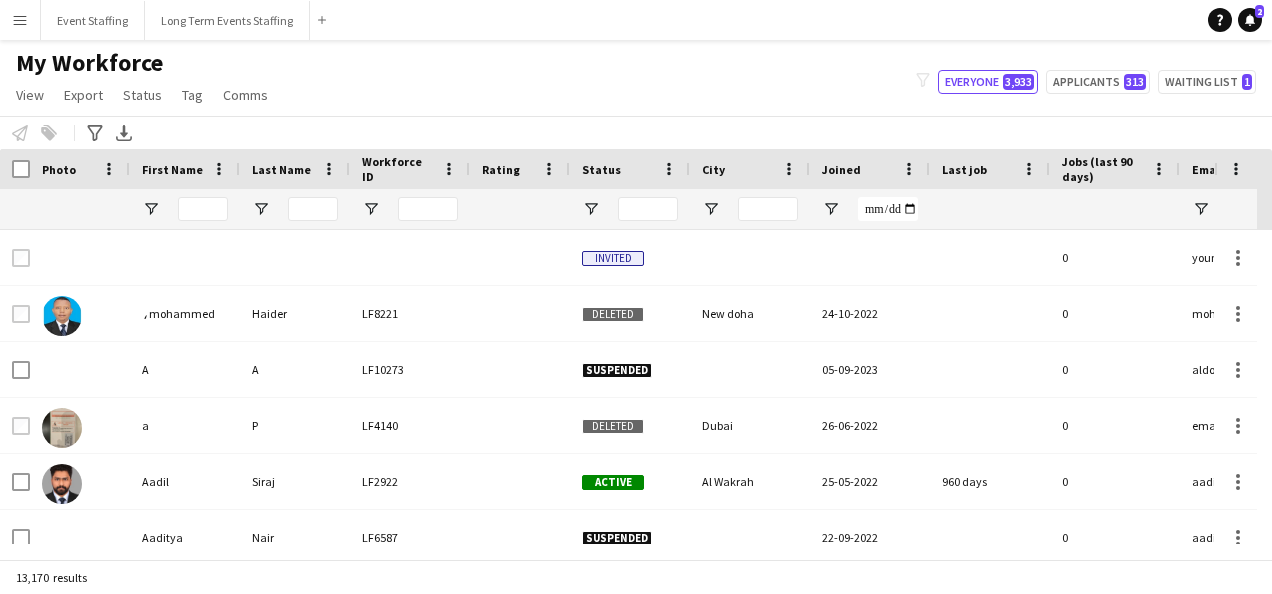 scroll, scrollTop: 0, scrollLeft: 1062, axis: horizontal 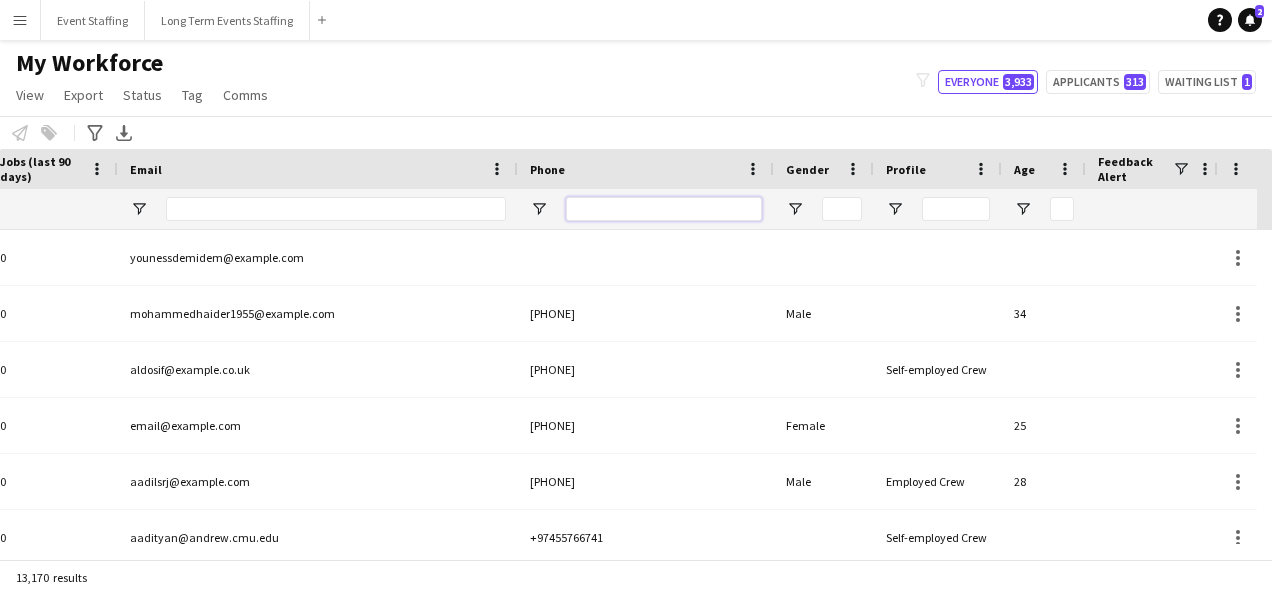 click at bounding box center (664, 209) 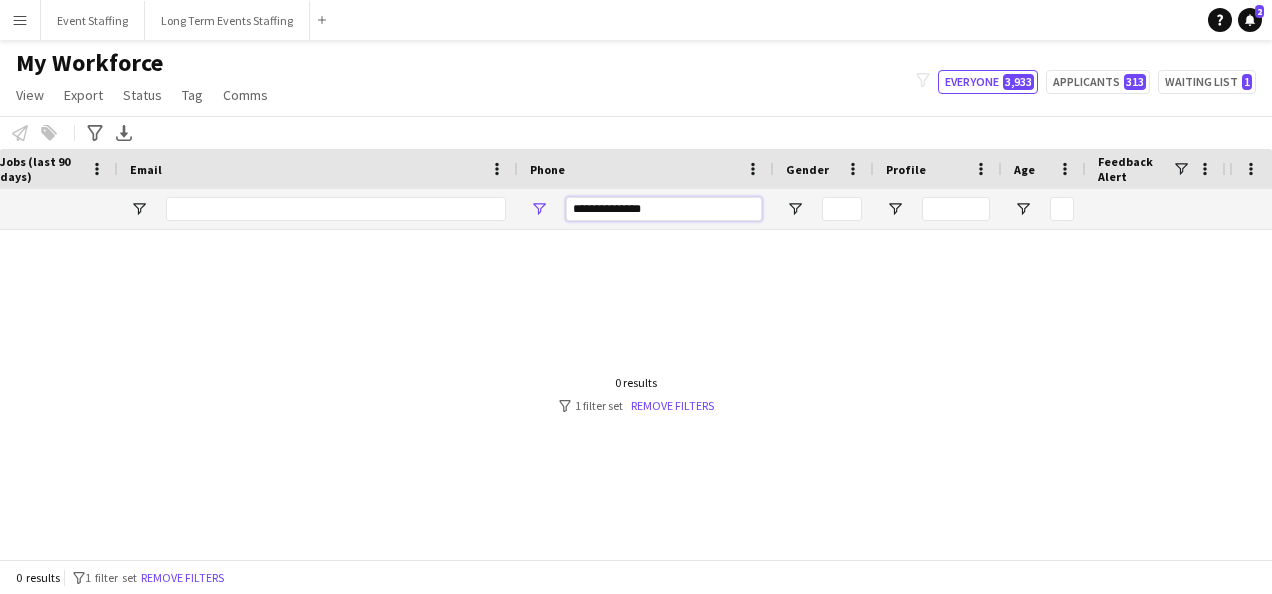 click on "**********" at bounding box center (664, 209) 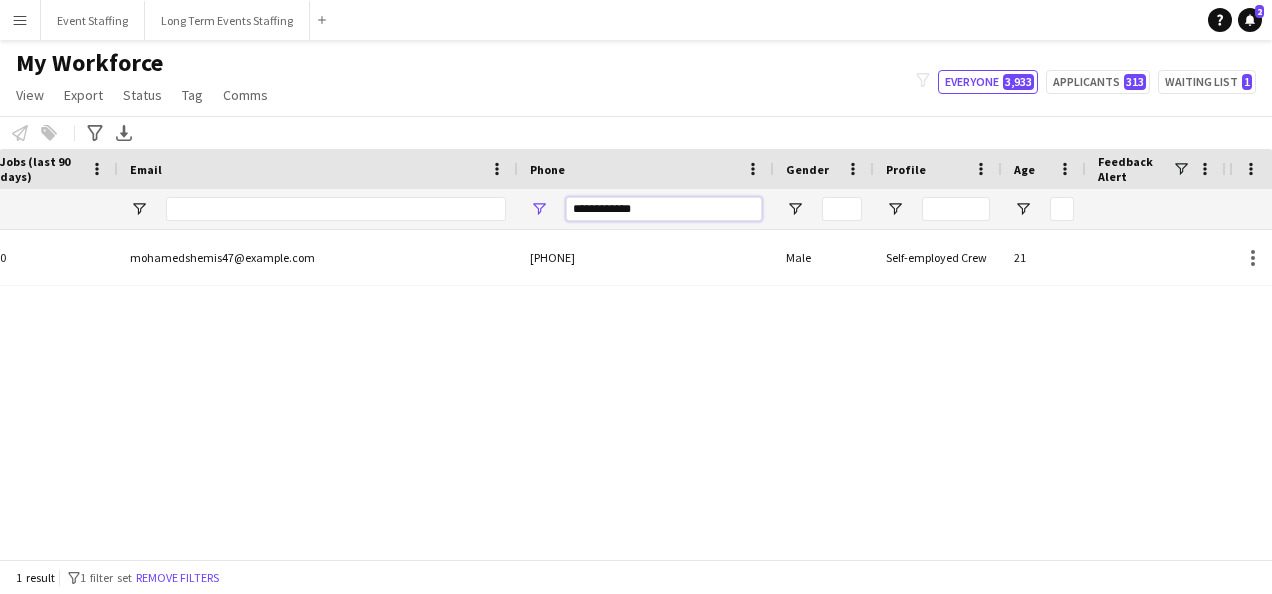scroll, scrollTop: 0, scrollLeft: 3, axis: horizontal 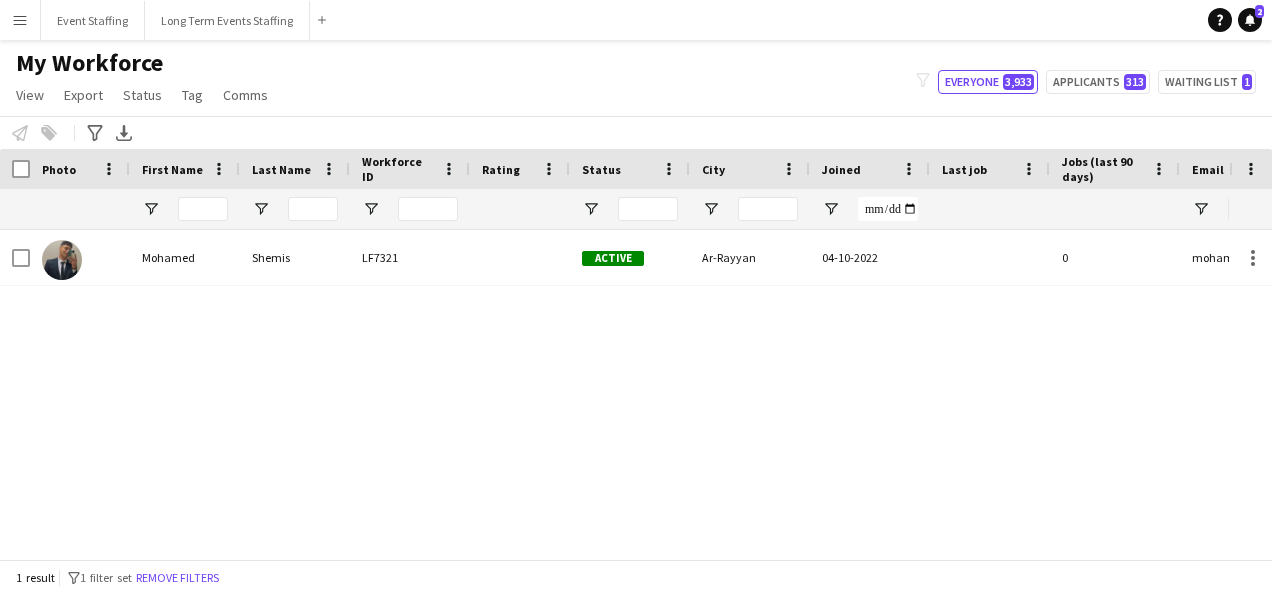 type on "**********" 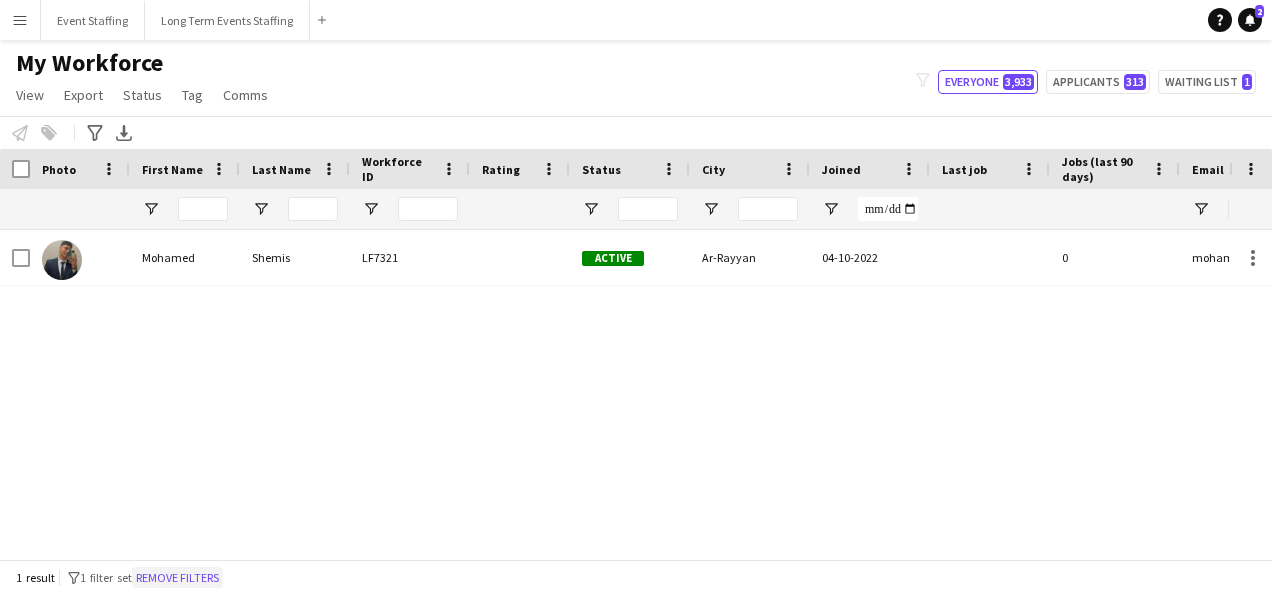 click on "Remove filters" 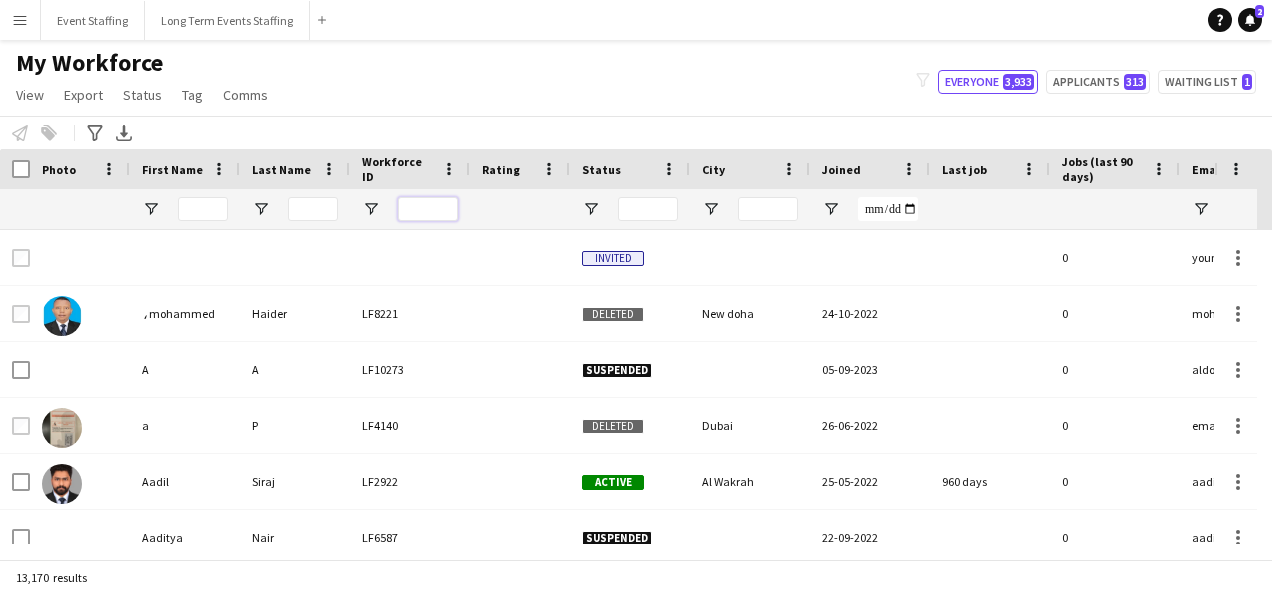 click at bounding box center (428, 209) 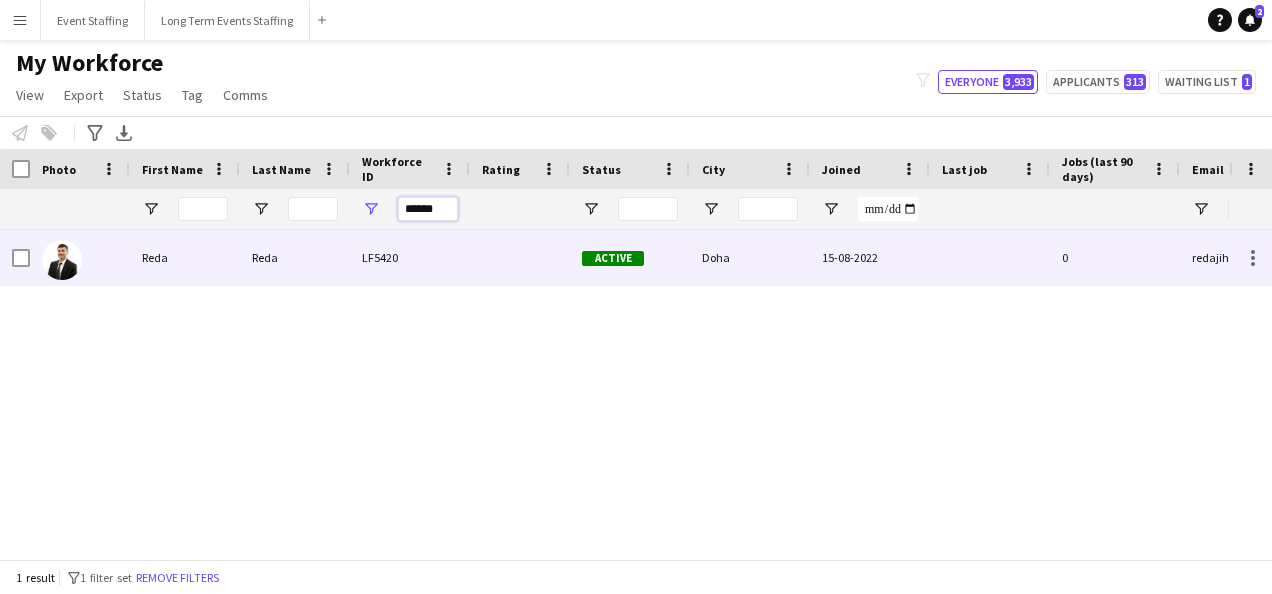 type on "******" 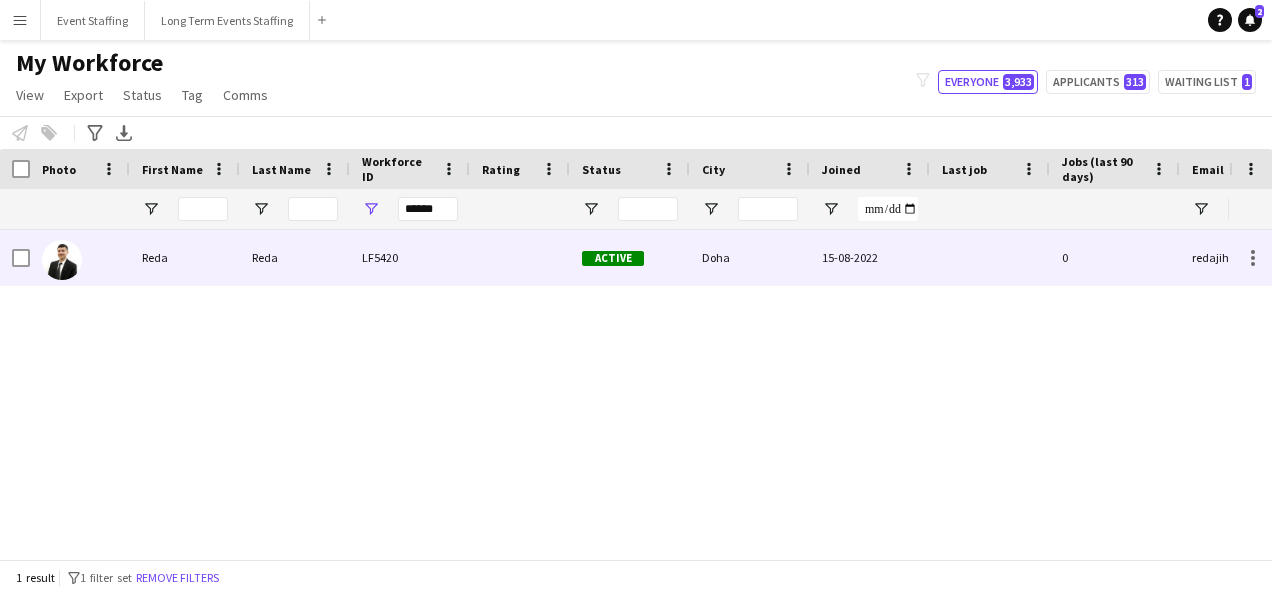 click on "LF5420" at bounding box center (410, 257) 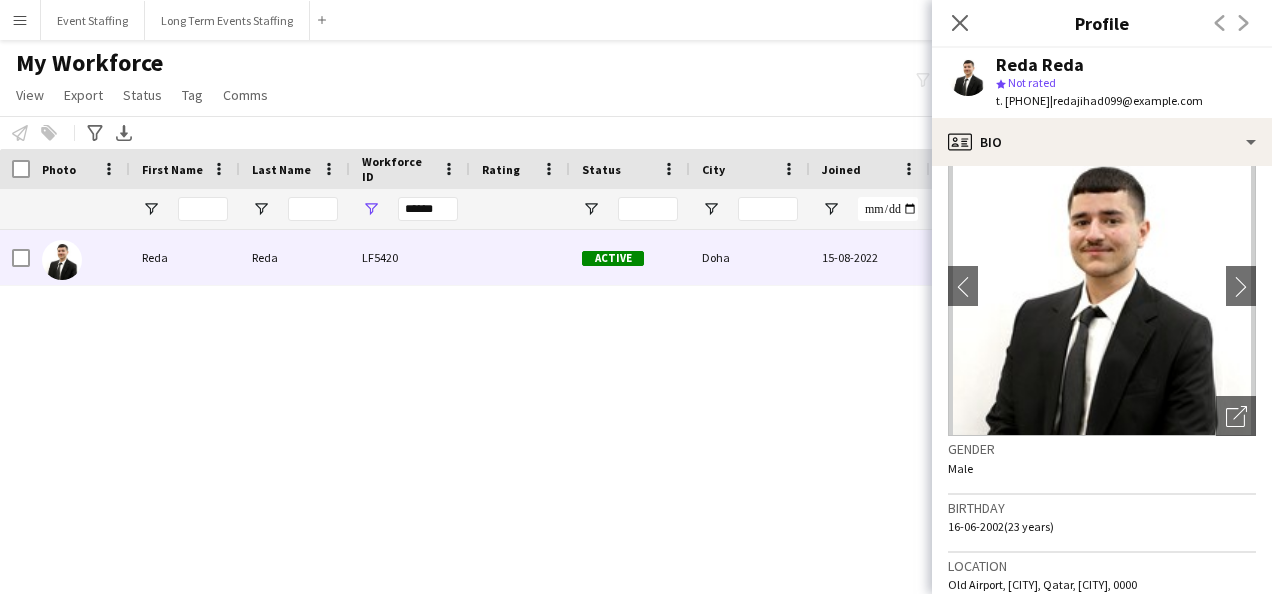 scroll, scrollTop: 28, scrollLeft: 0, axis: vertical 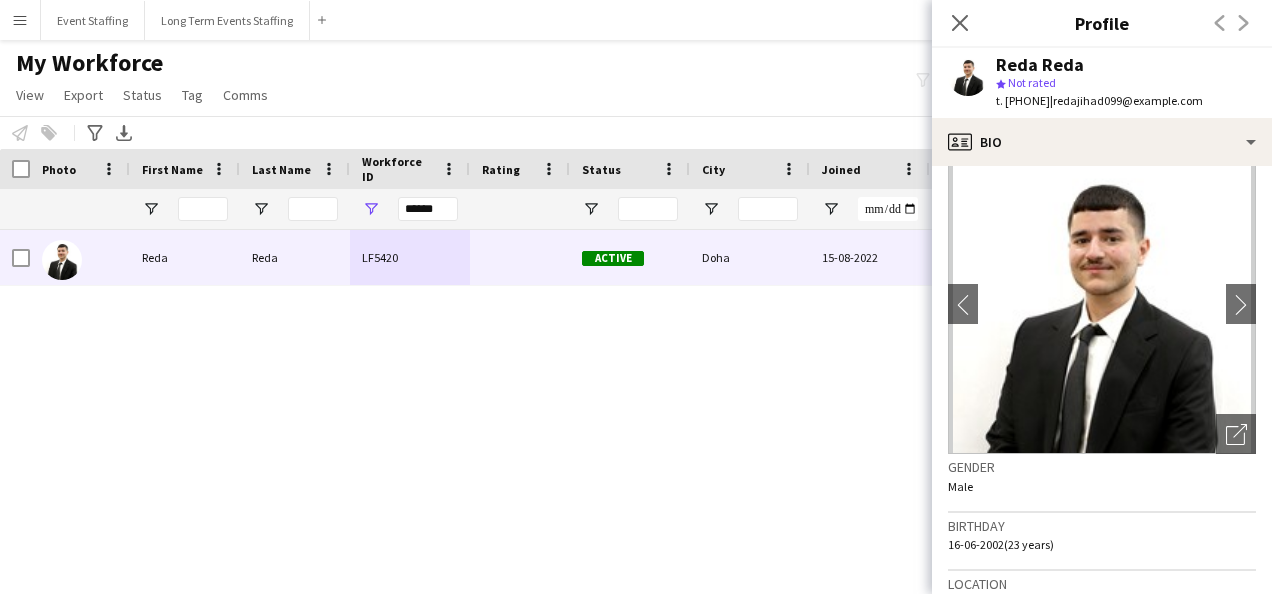 click on "t. +97455801988" 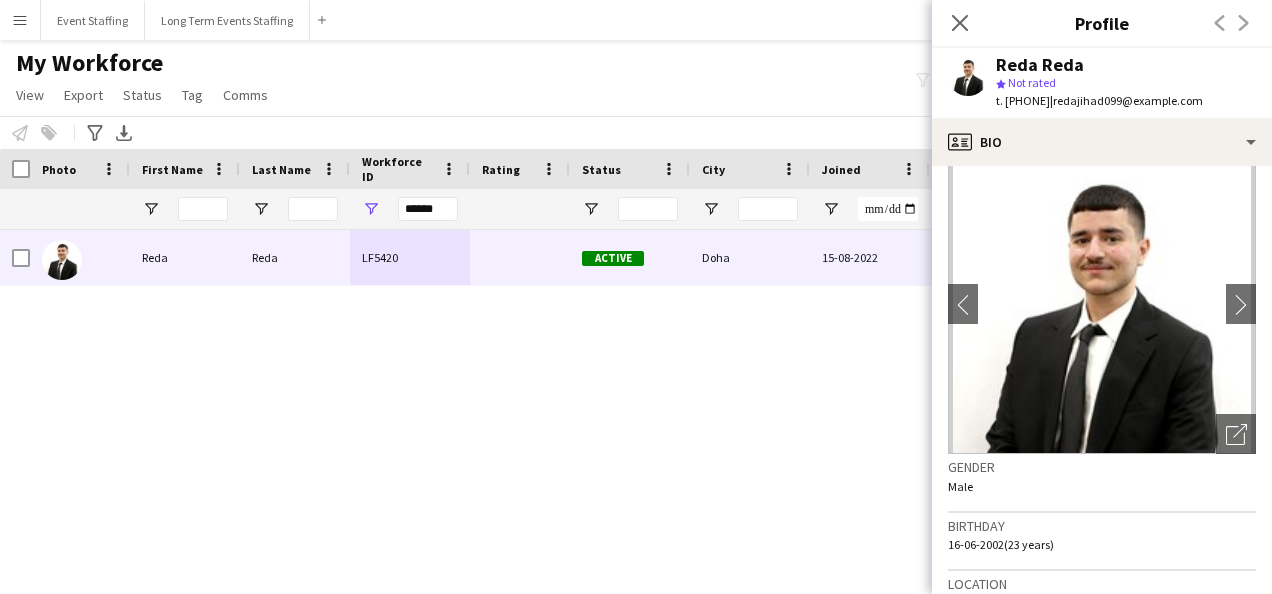 copy on "97455801988" 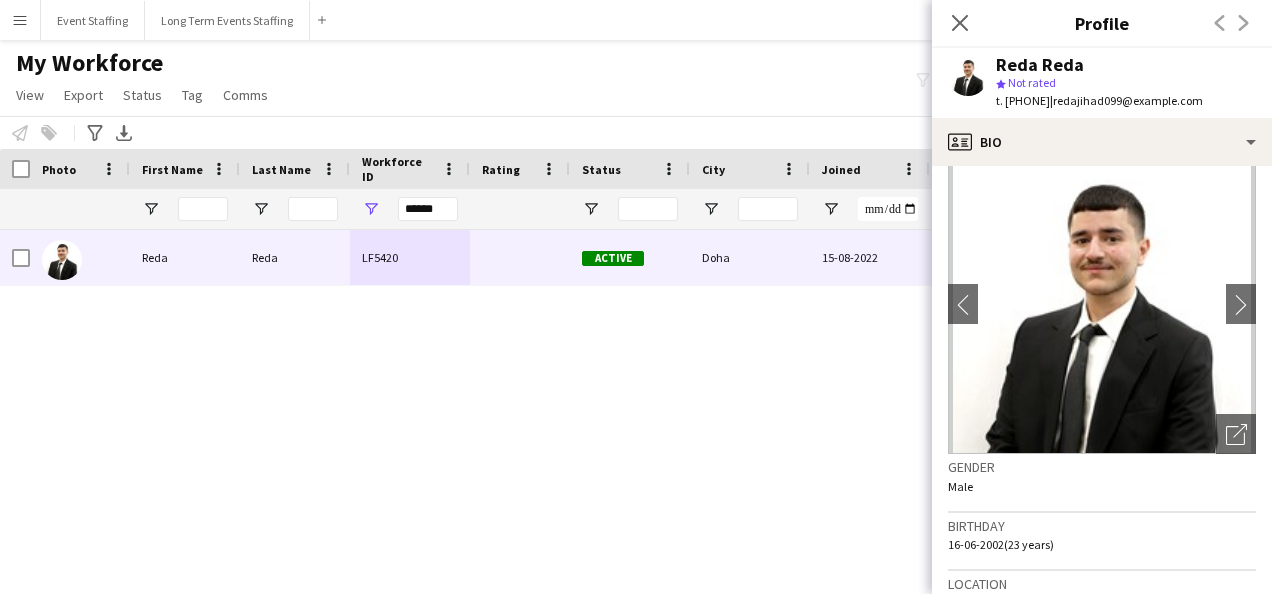 click on "Reda Reda LF5420 Active Doha 15-08-2022 0 redajihad099@gmail.com" at bounding box center (614, 387) 